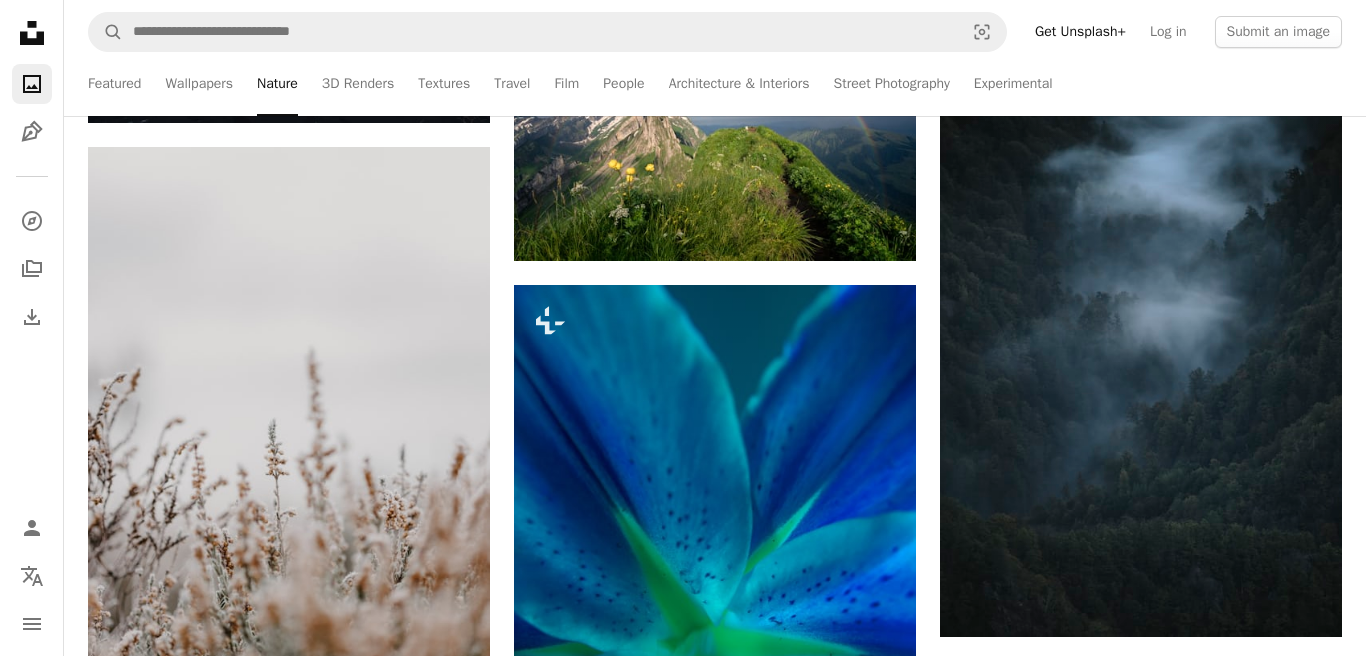 scroll, scrollTop: 36066, scrollLeft: 0, axis: vertical 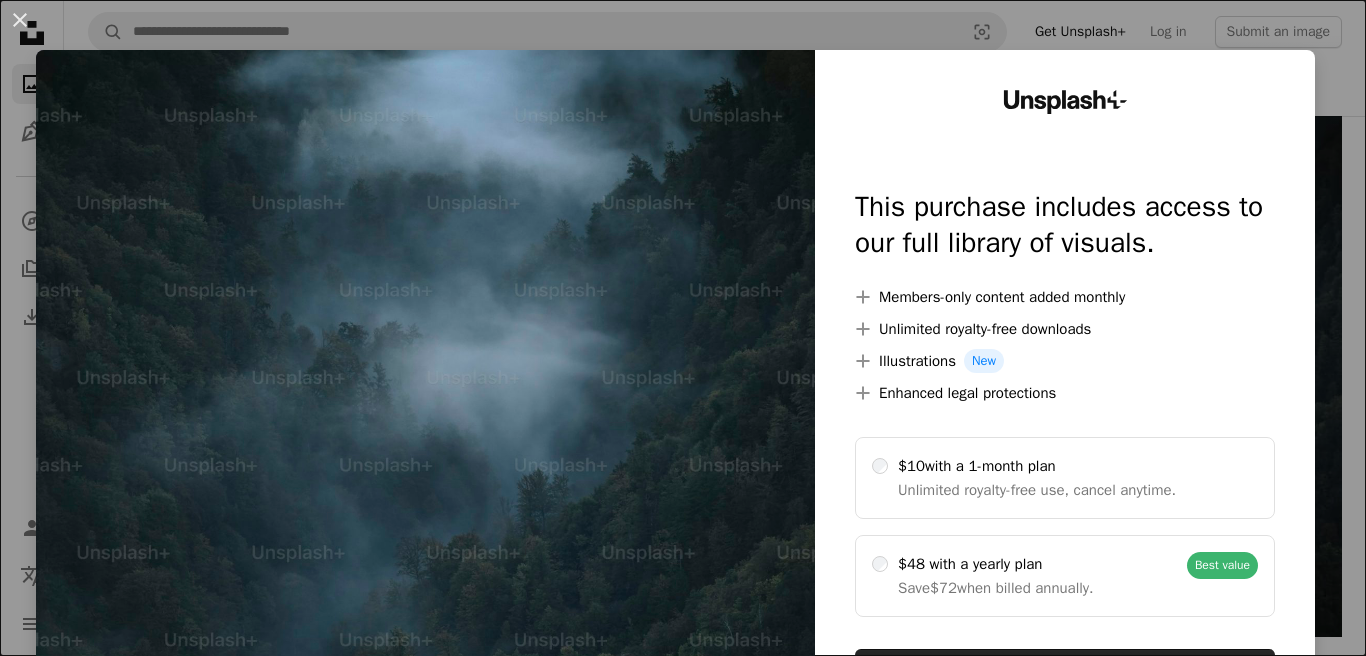 click at bounding box center (425, 407) 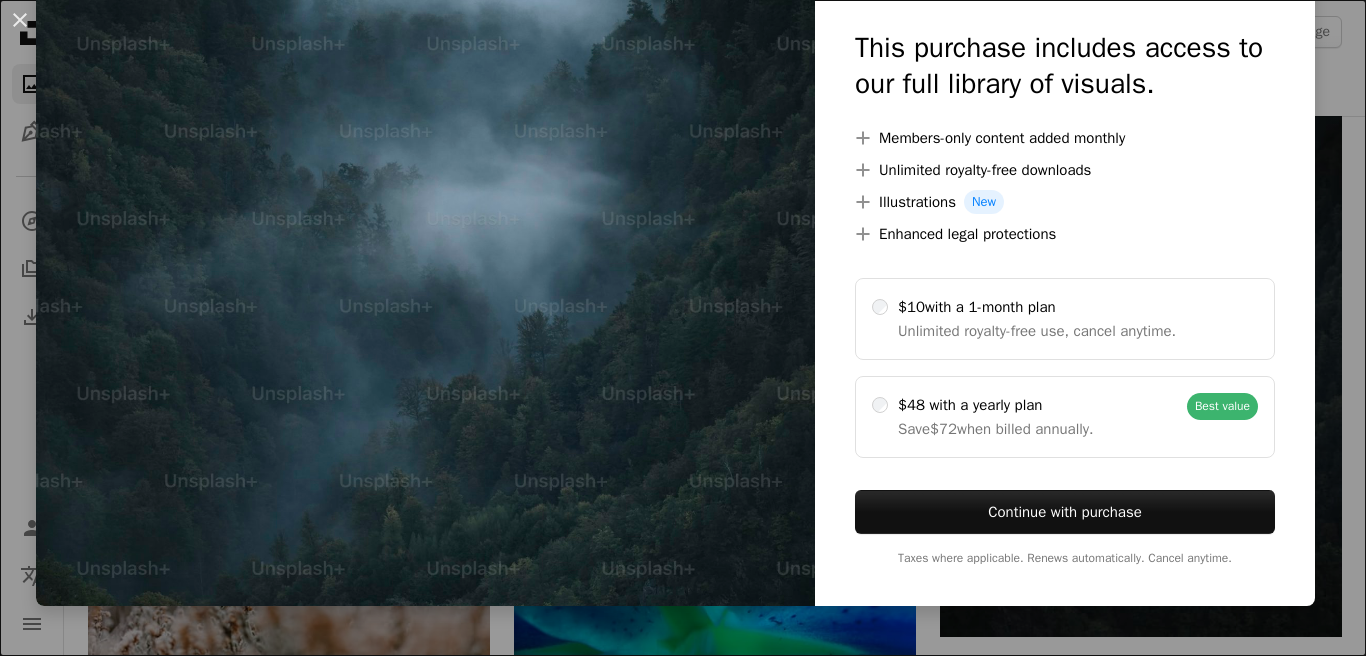 scroll, scrollTop: 0, scrollLeft: 0, axis: both 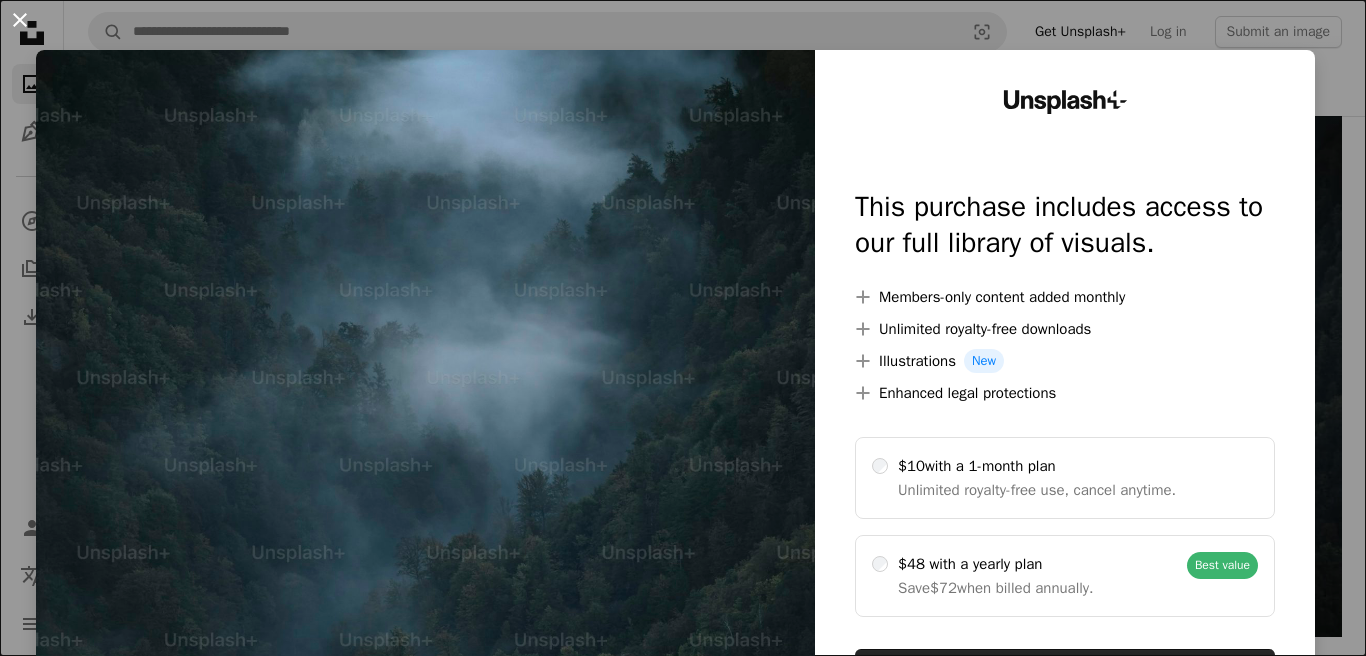 click on "An X shape" at bounding box center (20, 20) 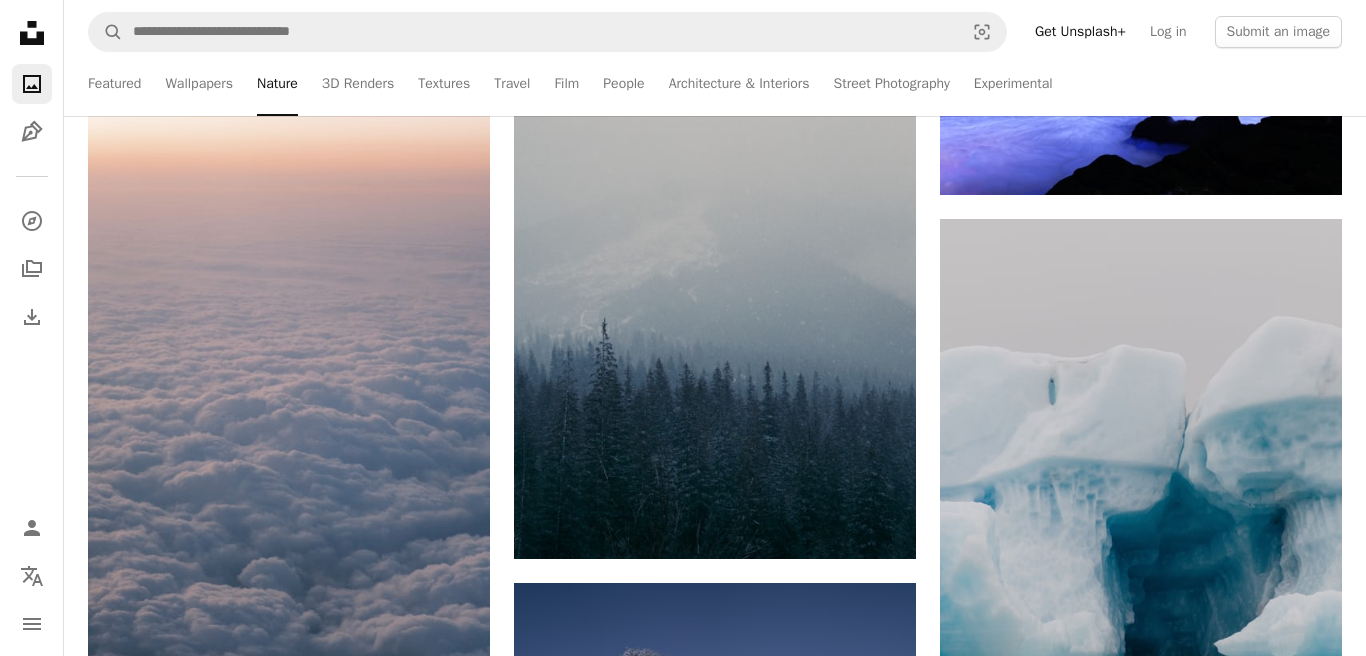 scroll, scrollTop: 81312, scrollLeft: 0, axis: vertical 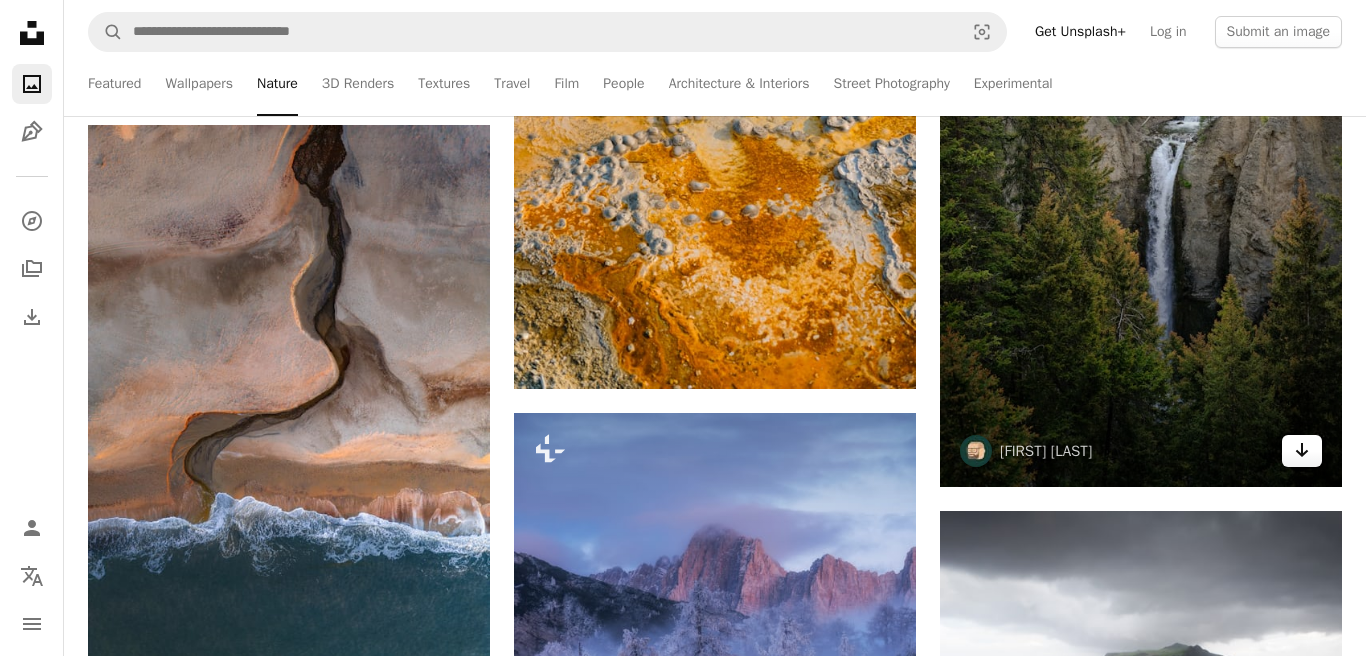click on "Arrow pointing down" 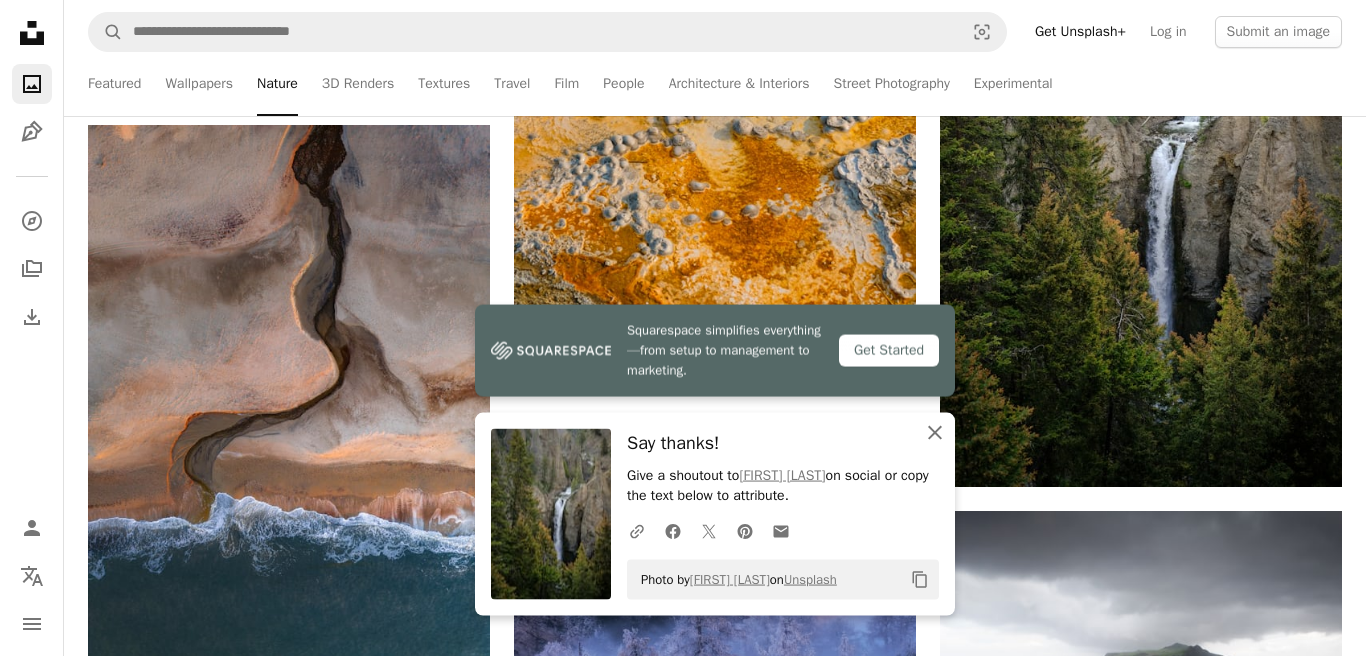 click on "An X shape" 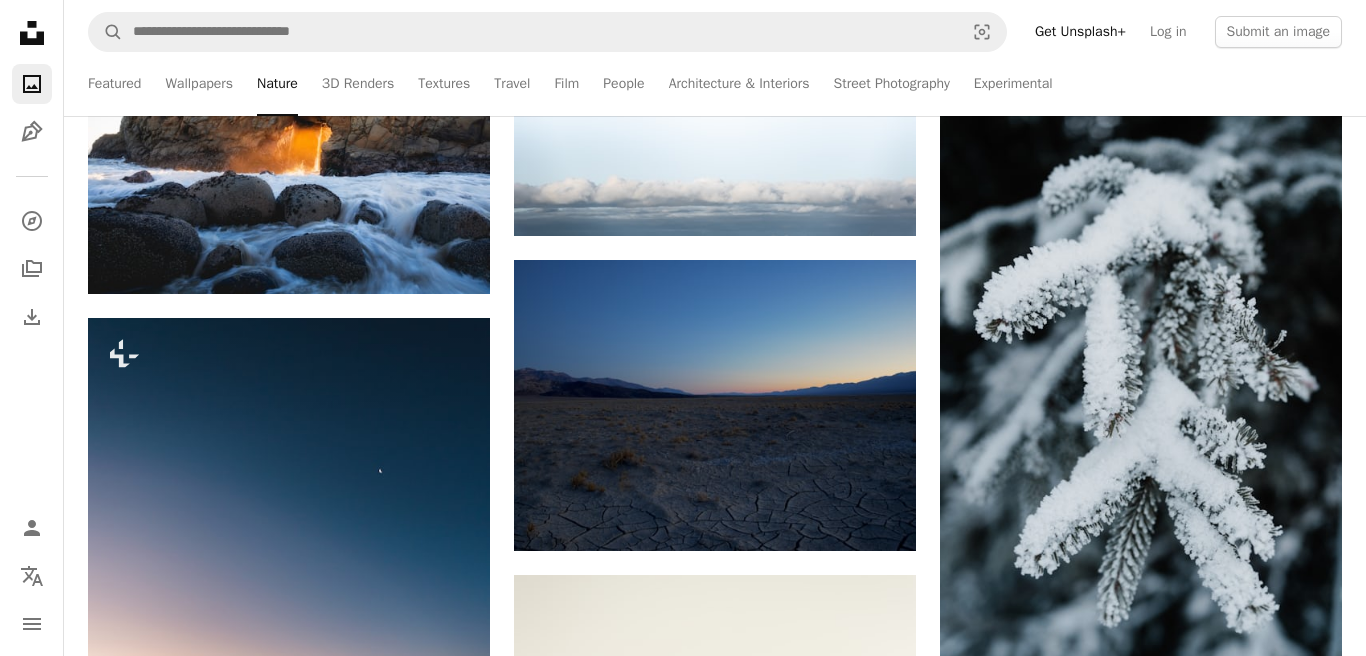 scroll, scrollTop: 86227, scrollLeft: 0, axis: vertical 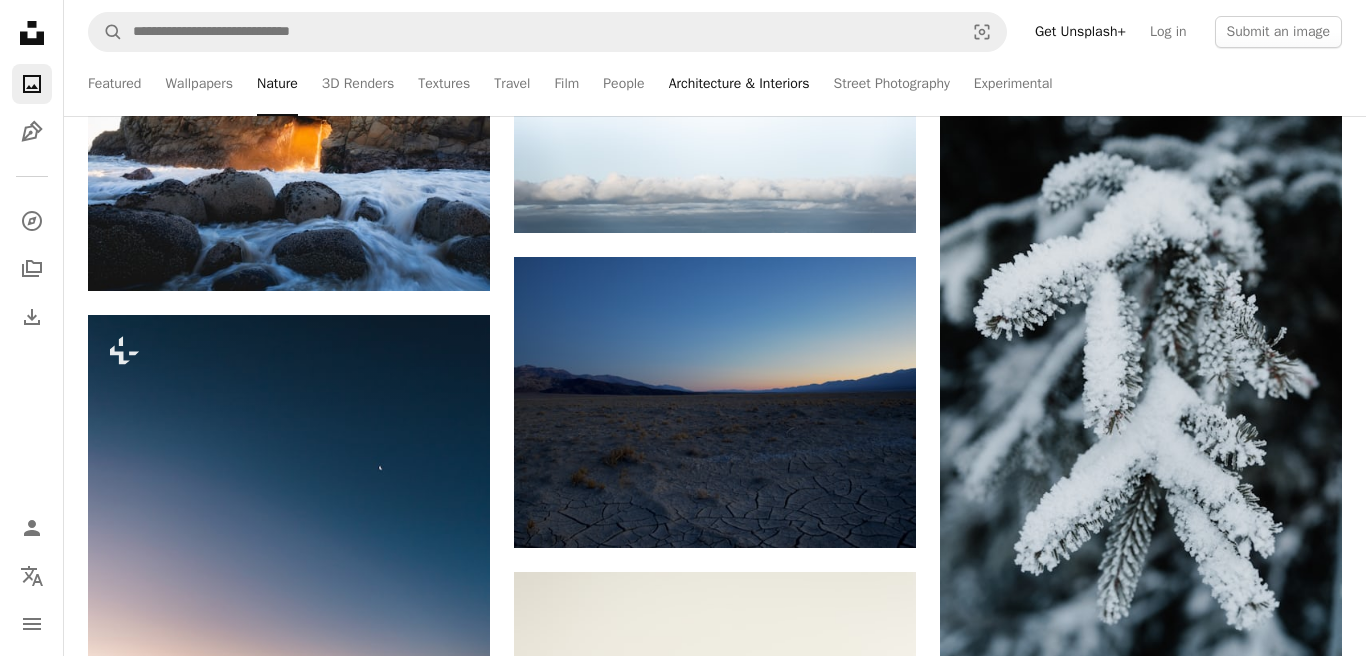 click on "Architecture & Interiors" at bounding box center (739, 84) 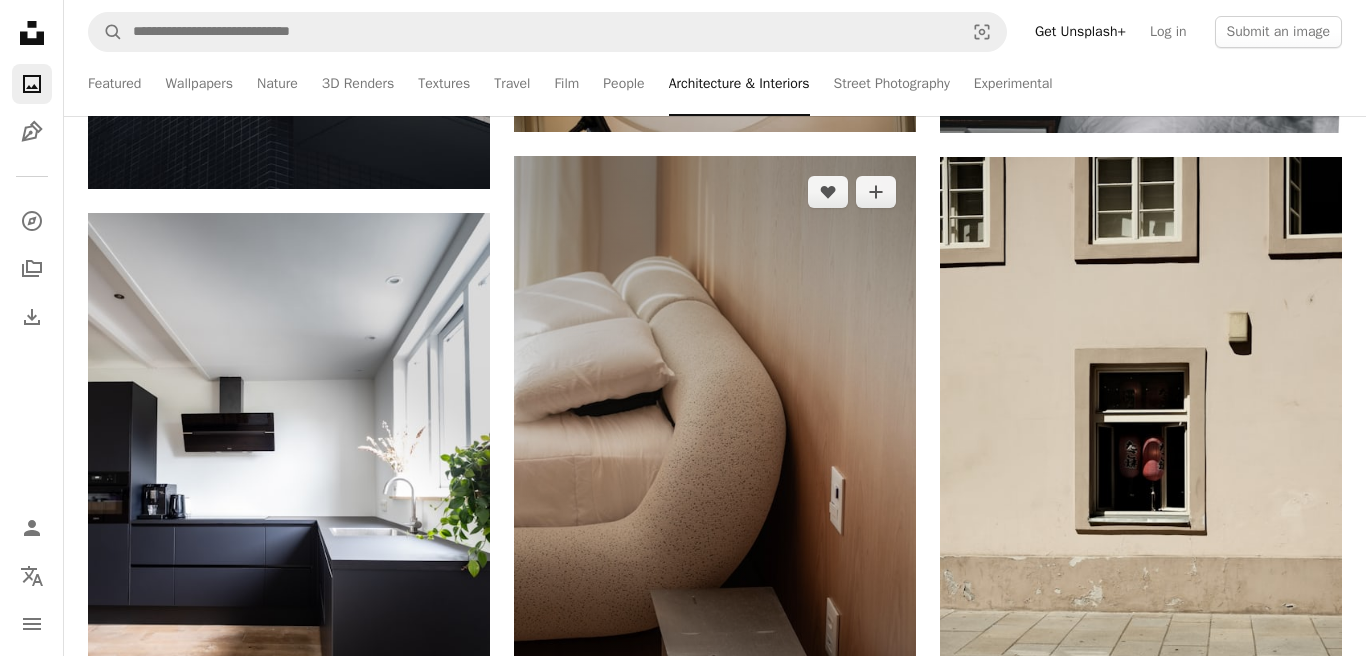 scroll, scrollTop: 3765, scrollLeft: 0, axis: vertical 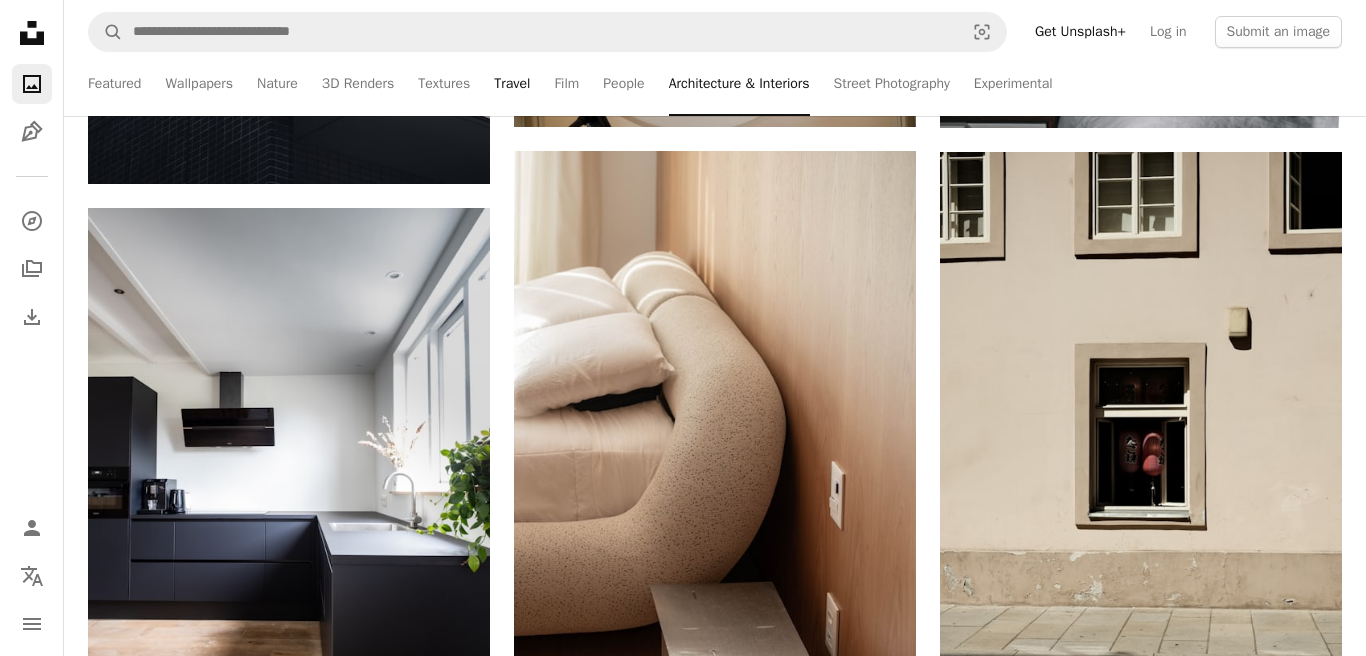 click on "Travel" at bounding box center [512, 84] 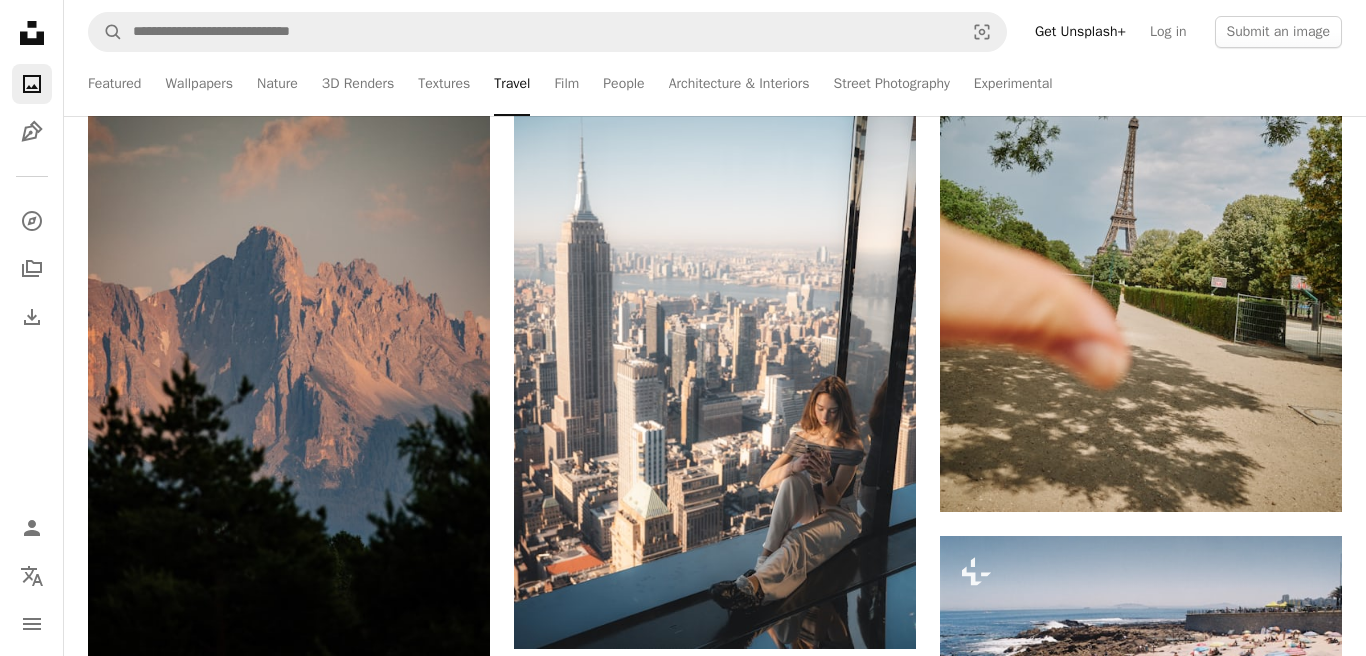 scroll, scrollTop: 22811, scrollLeft: 0, axis: vertical 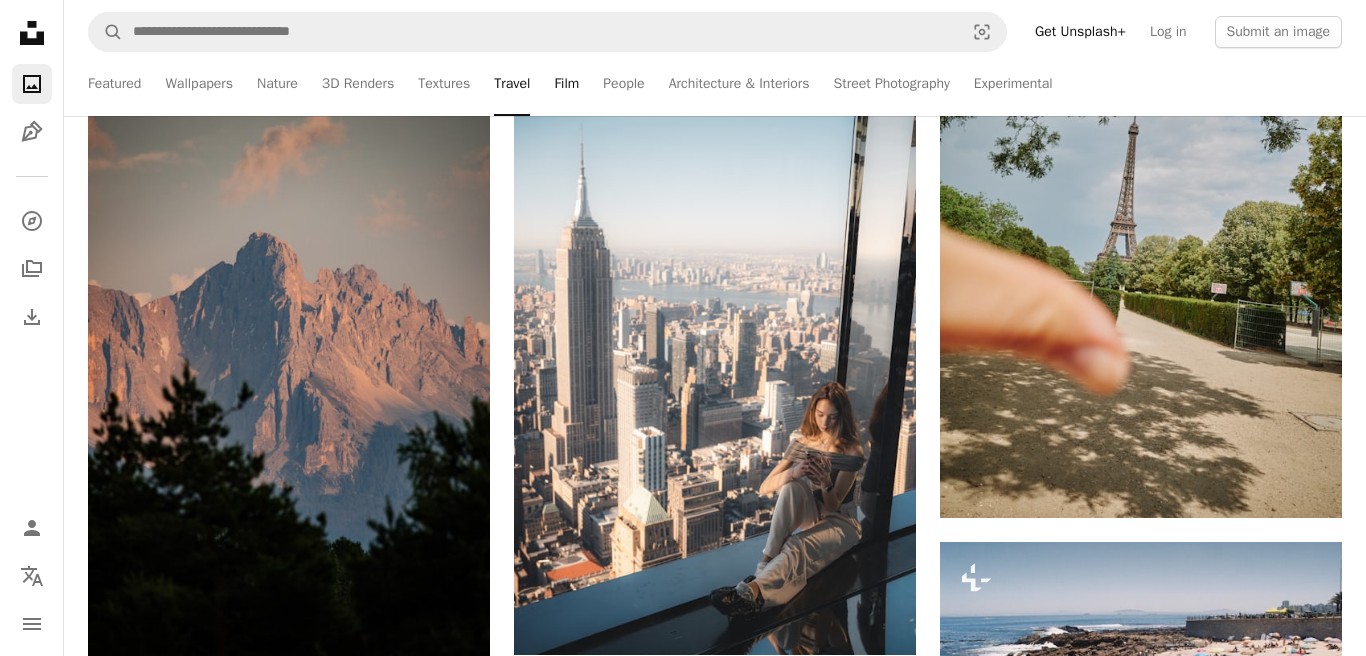 click on "Film" at bounding box center [566, 84] 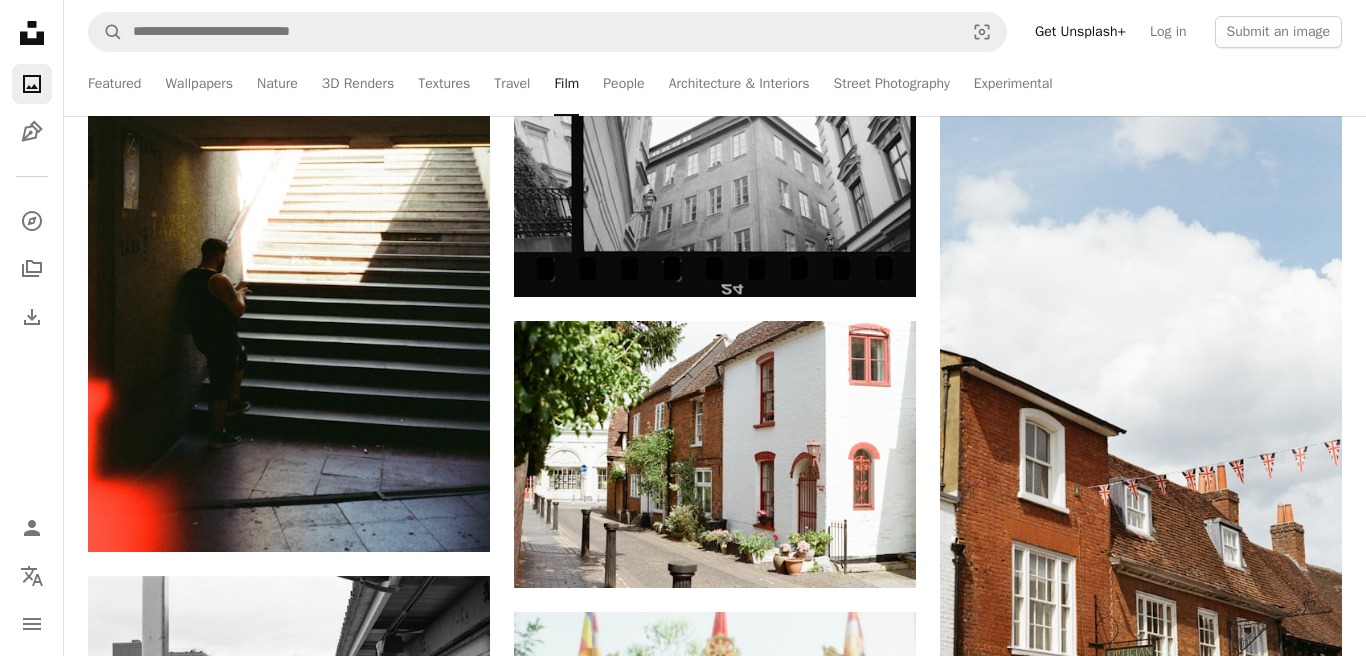 scroll, scrollTop: 3872, scrollLeft: 0, axis: vertical 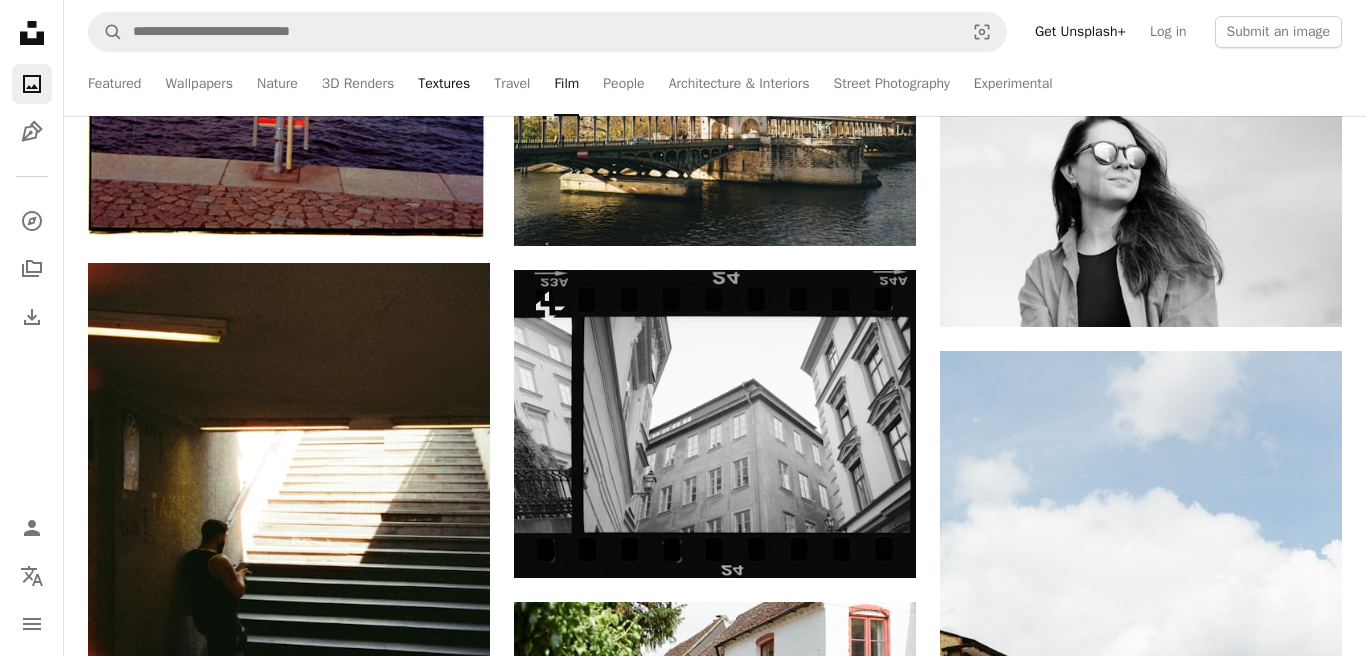click on "Textures" at bounding box center (444, 84) 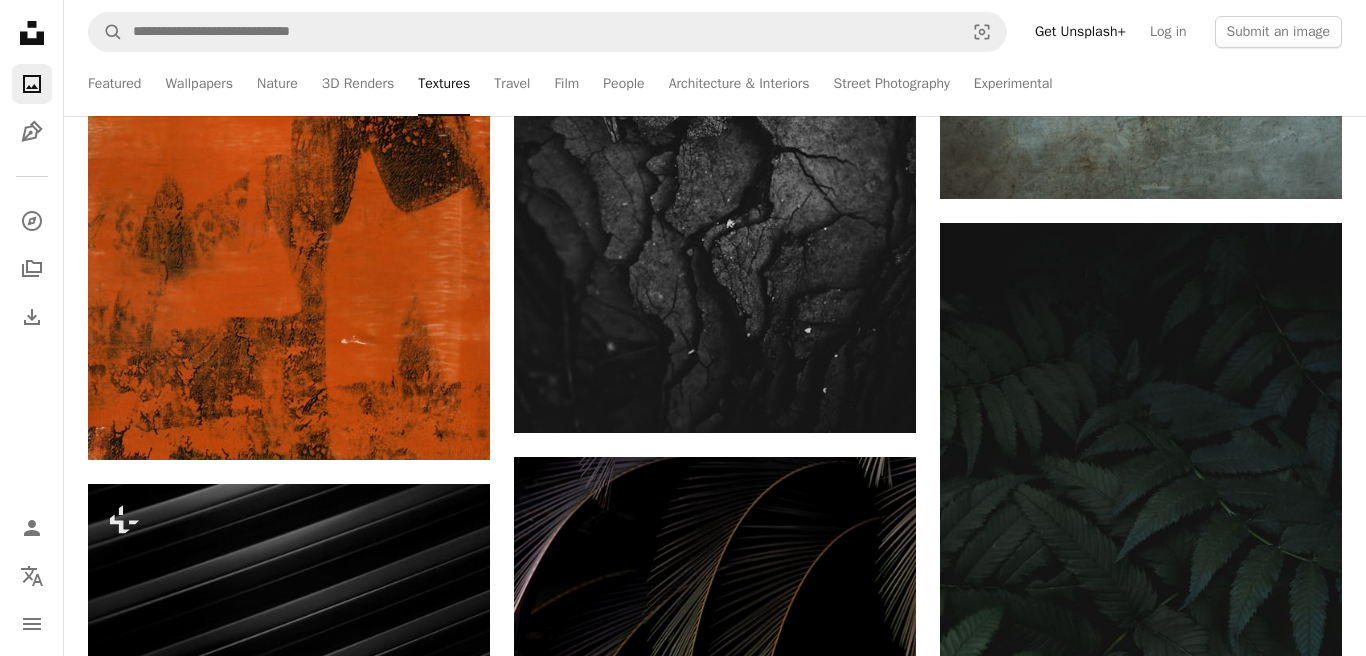 scroll, scrollTop: 1871, scrollLeft: 0, axis: vertical 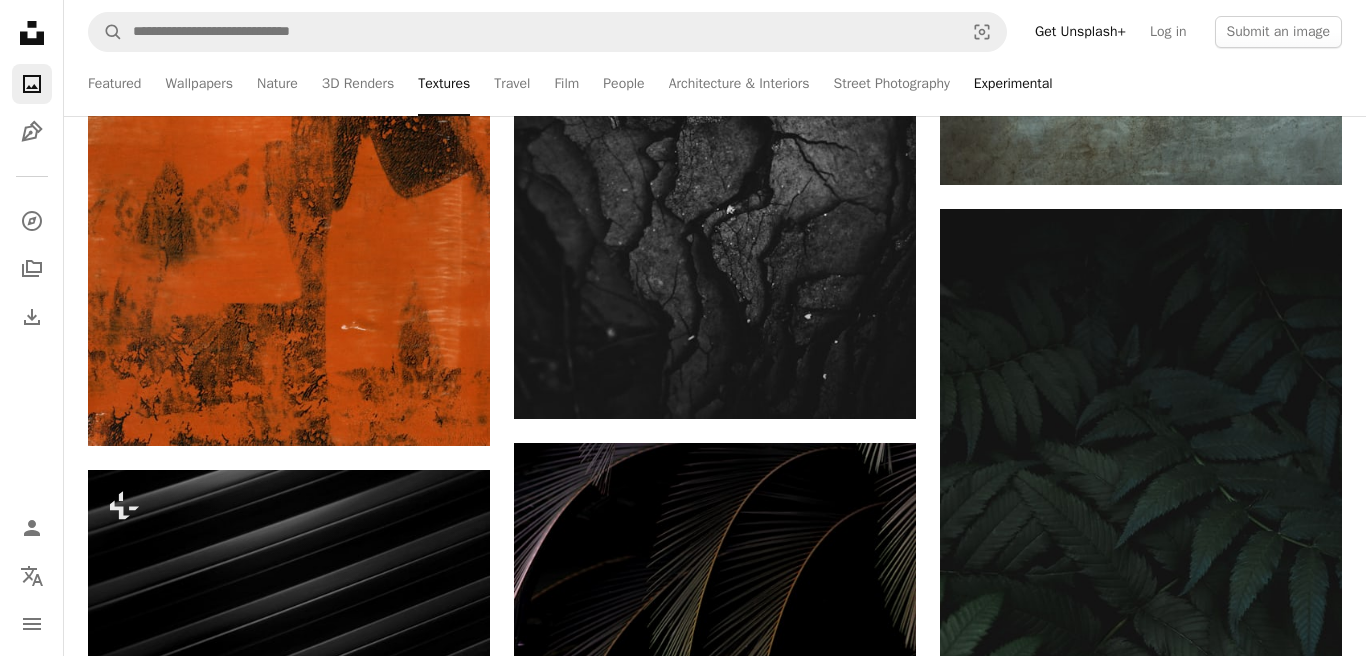 click on "Experimental" at bounding box center (1013, 84) 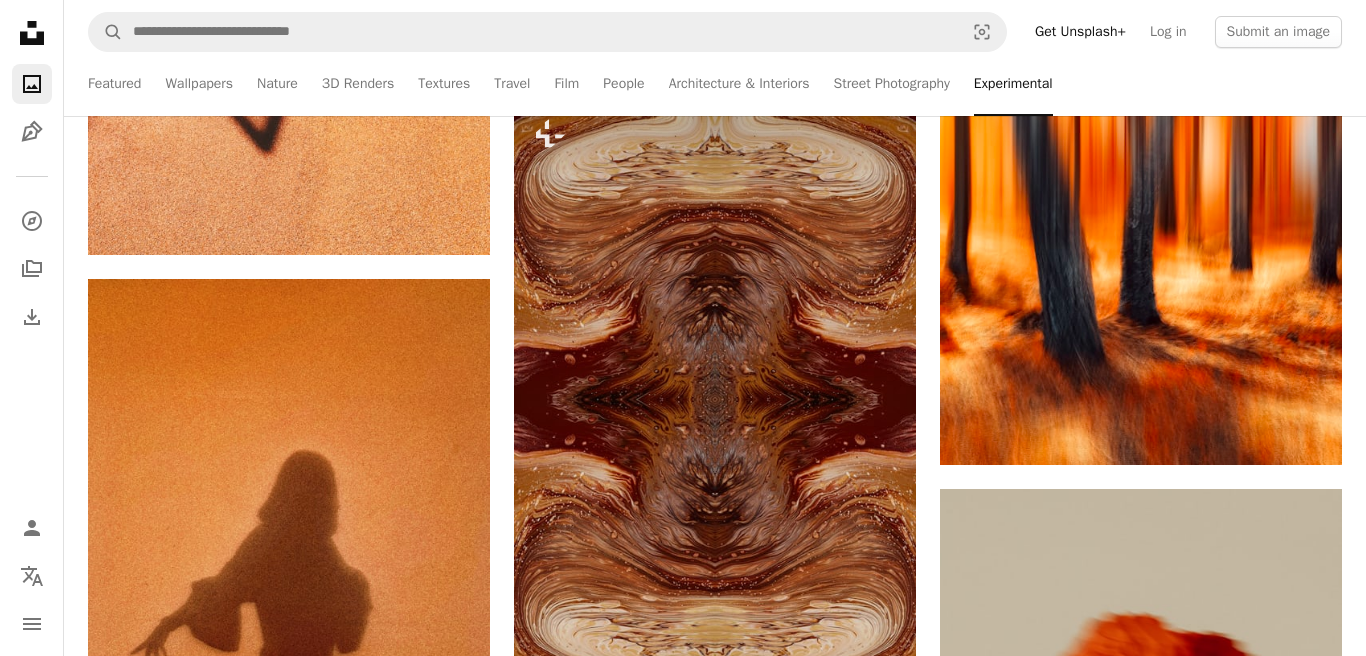 scroll, scrollTop: 7888, scrollLeft: 0, axis: vertical 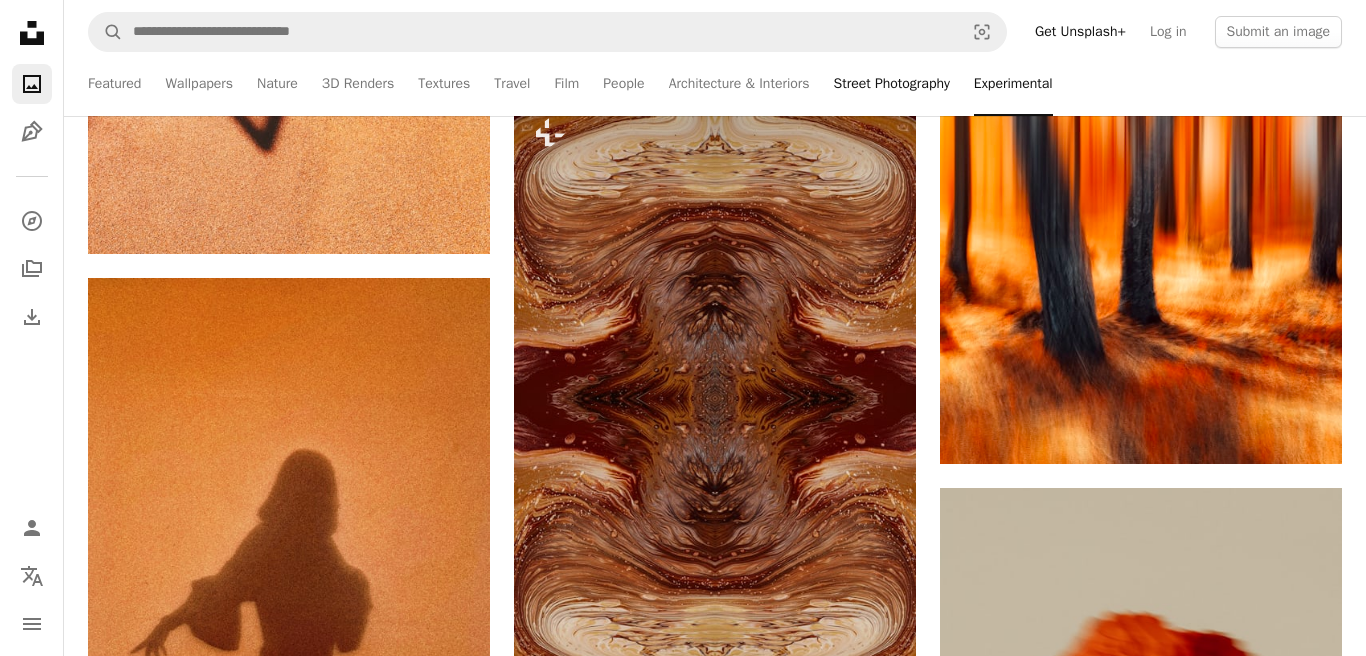 click on "Street Photography" at bounding box center (892, 84) 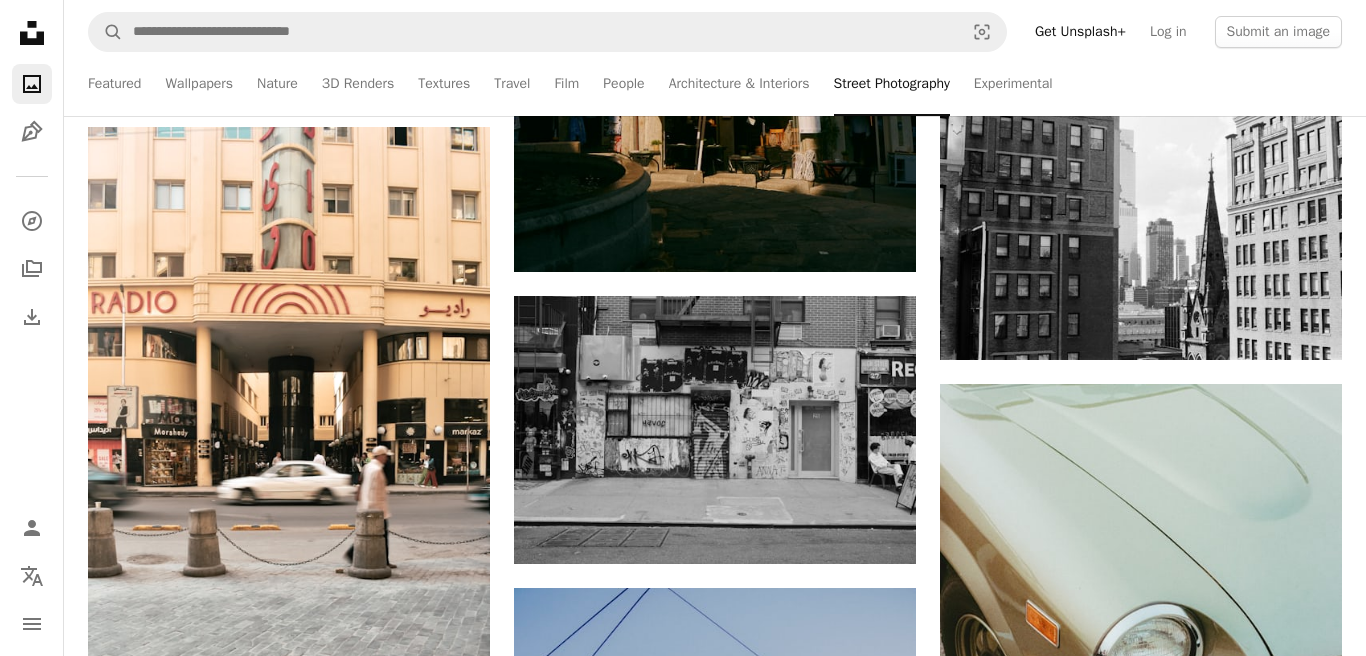 scroll, scrollTop: 7162, scrollLeft: 0, axis: vertical 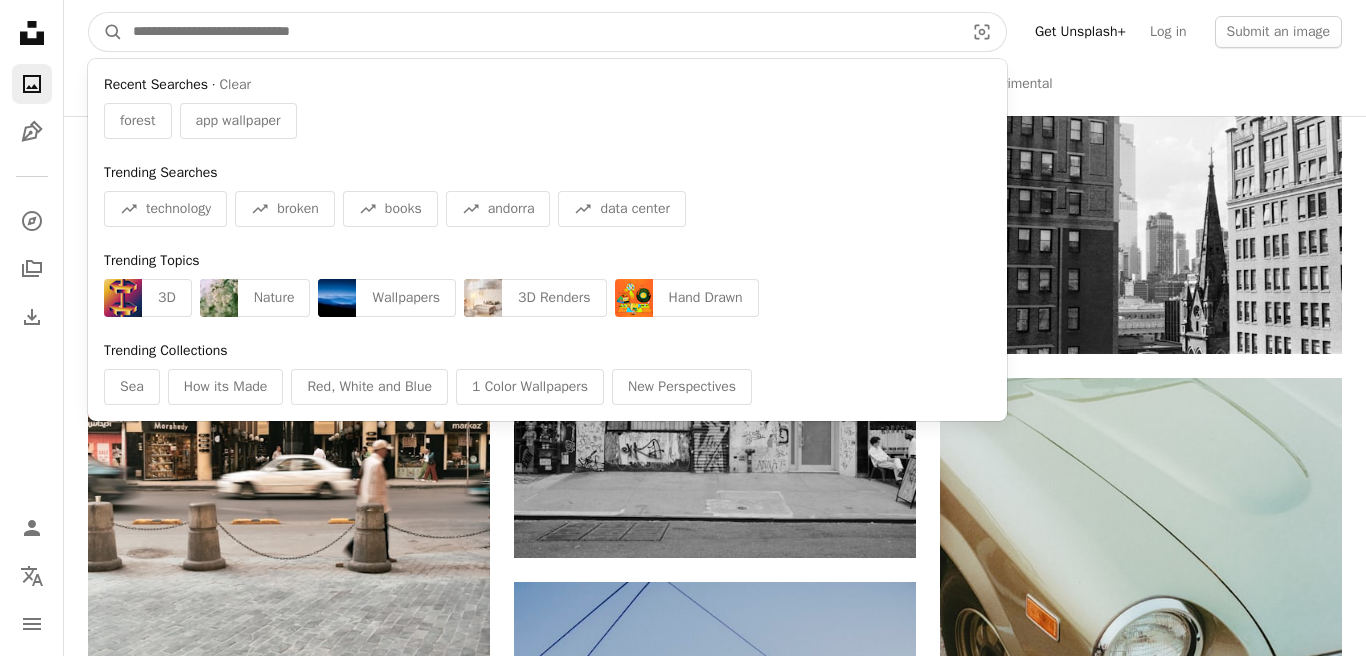 click at bounding box center [540, 32] 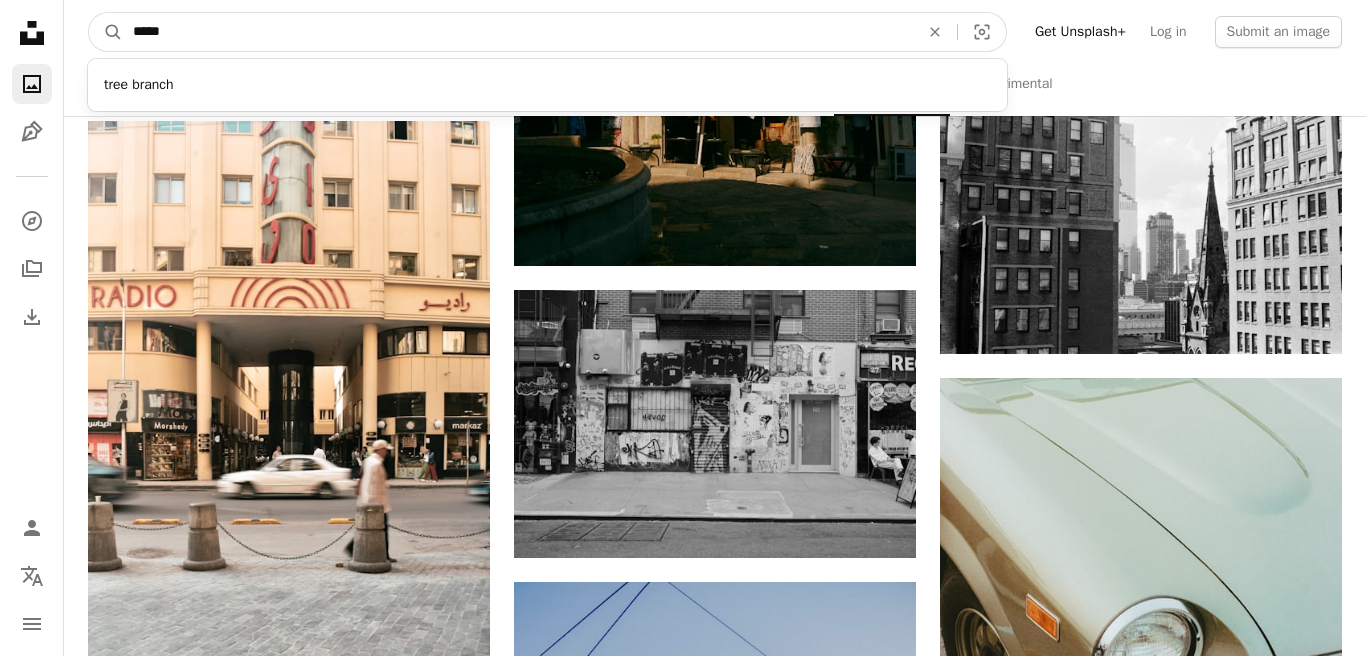 type on "*****" 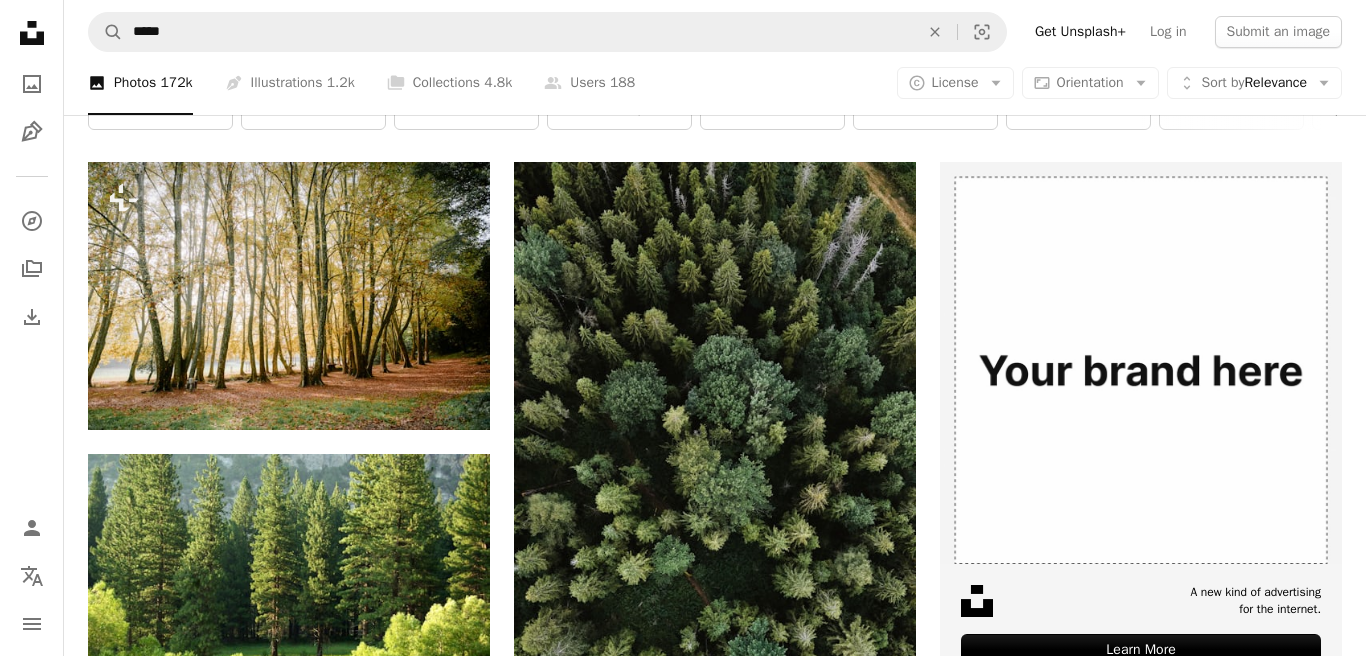 scroll, scrollTop: 309, scrollLeft: 0, axis: vertical 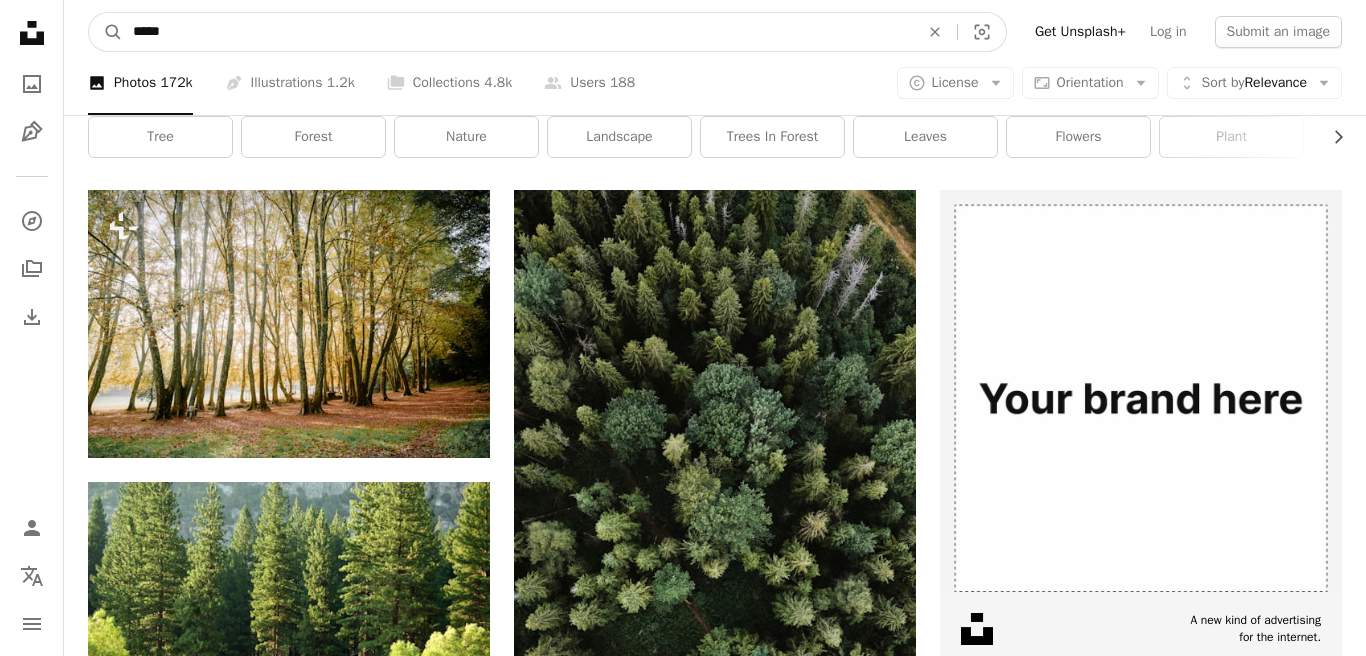 click on "*****" at bounding box center [518, 32] 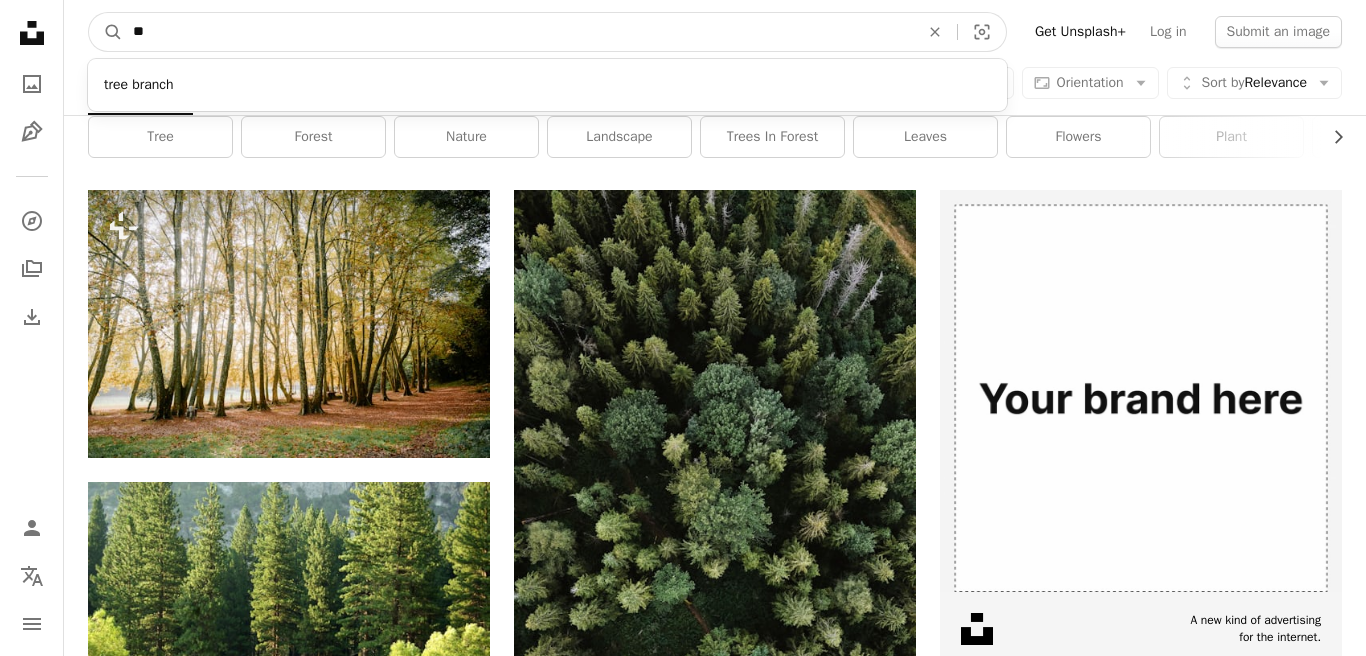 type on "*" 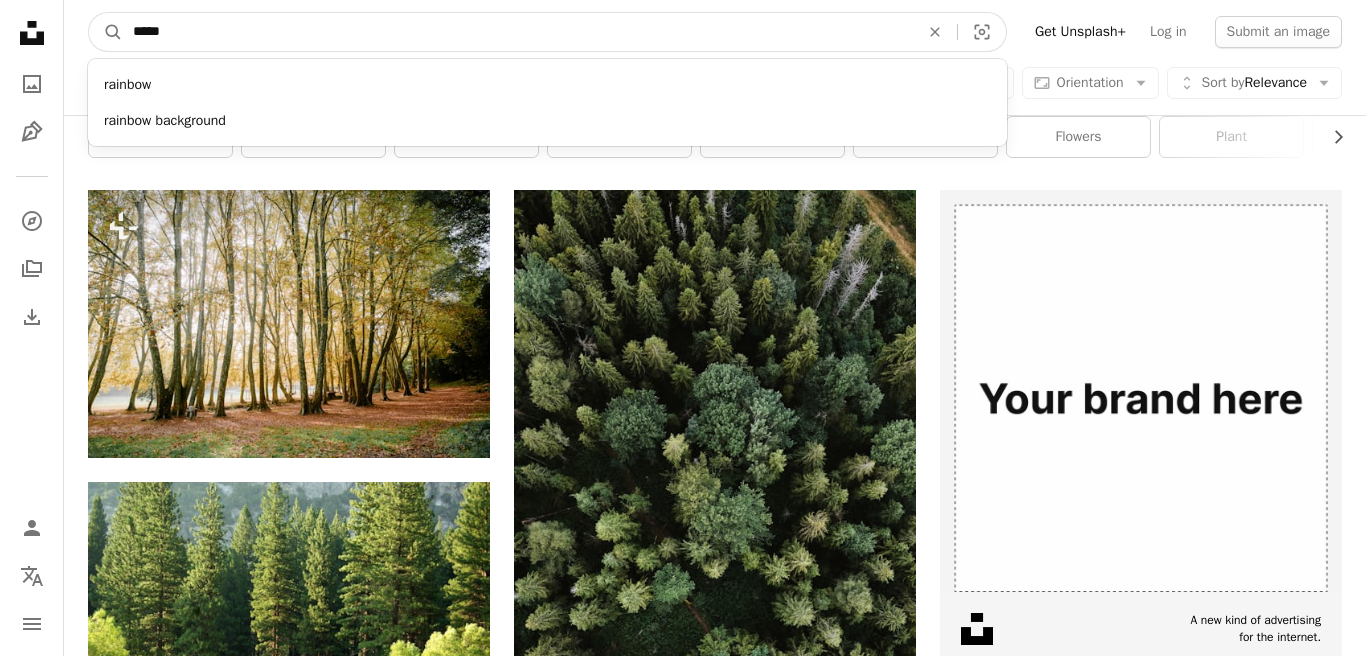 type on "****" 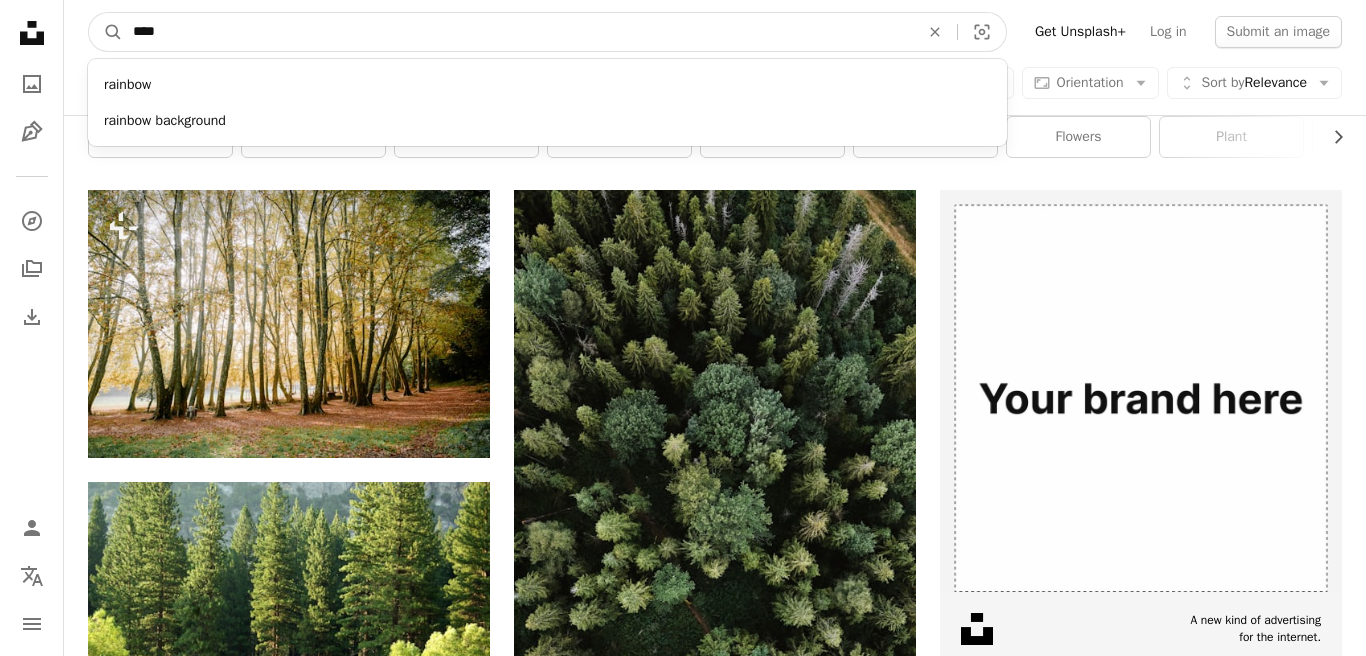 click on "A magnifying glass" at bounding box center [106, 32] 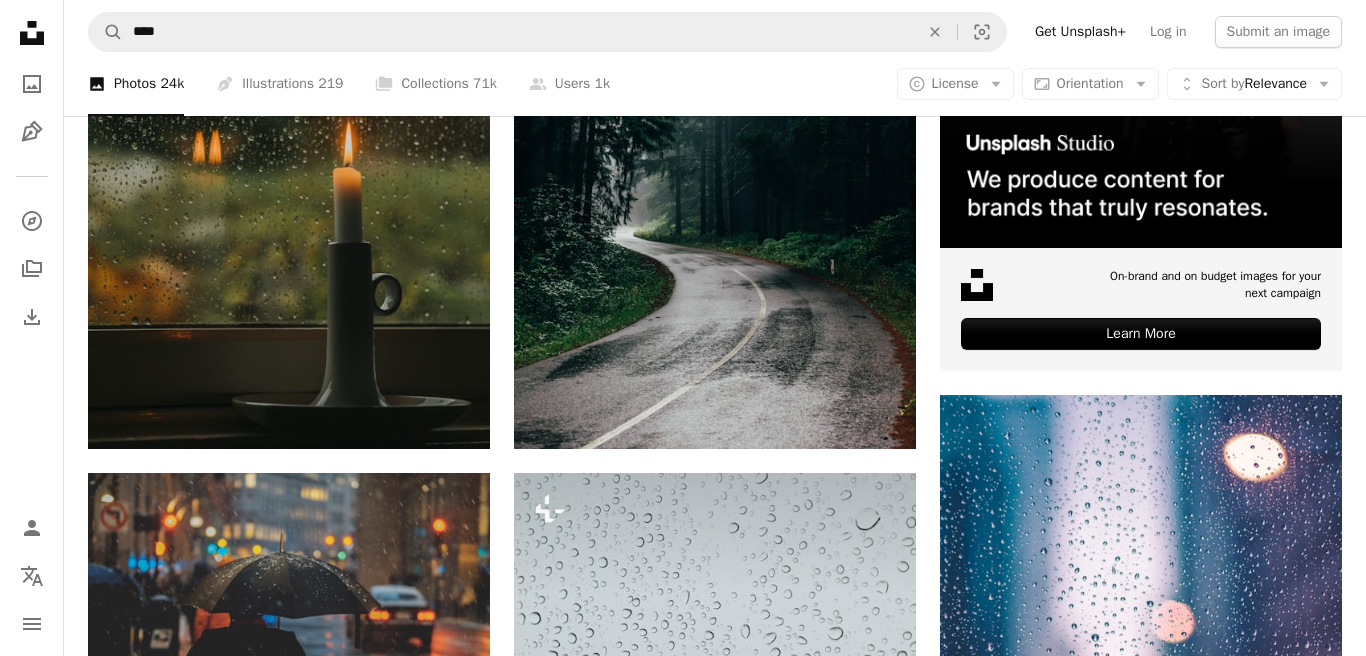 scroll, scrollTop: 657, scrollLeft: 0, axis: vertical 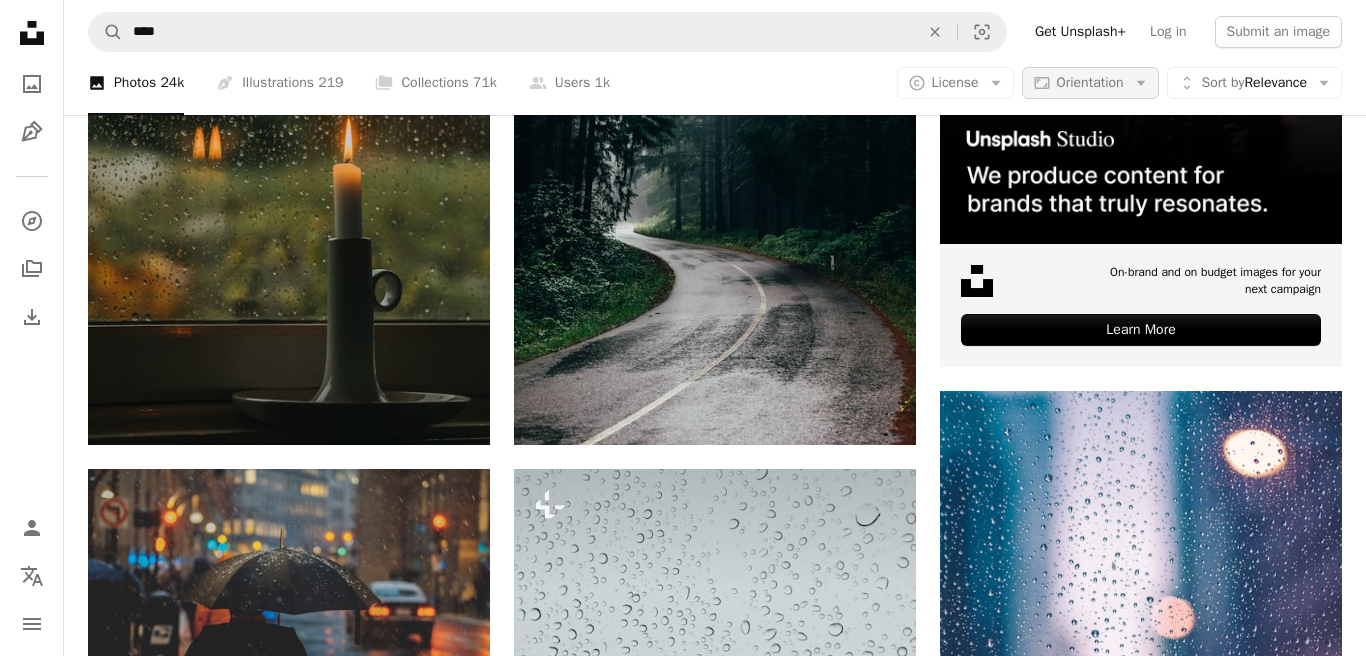 click on "Orientation" at bounding box center [1090, 83] 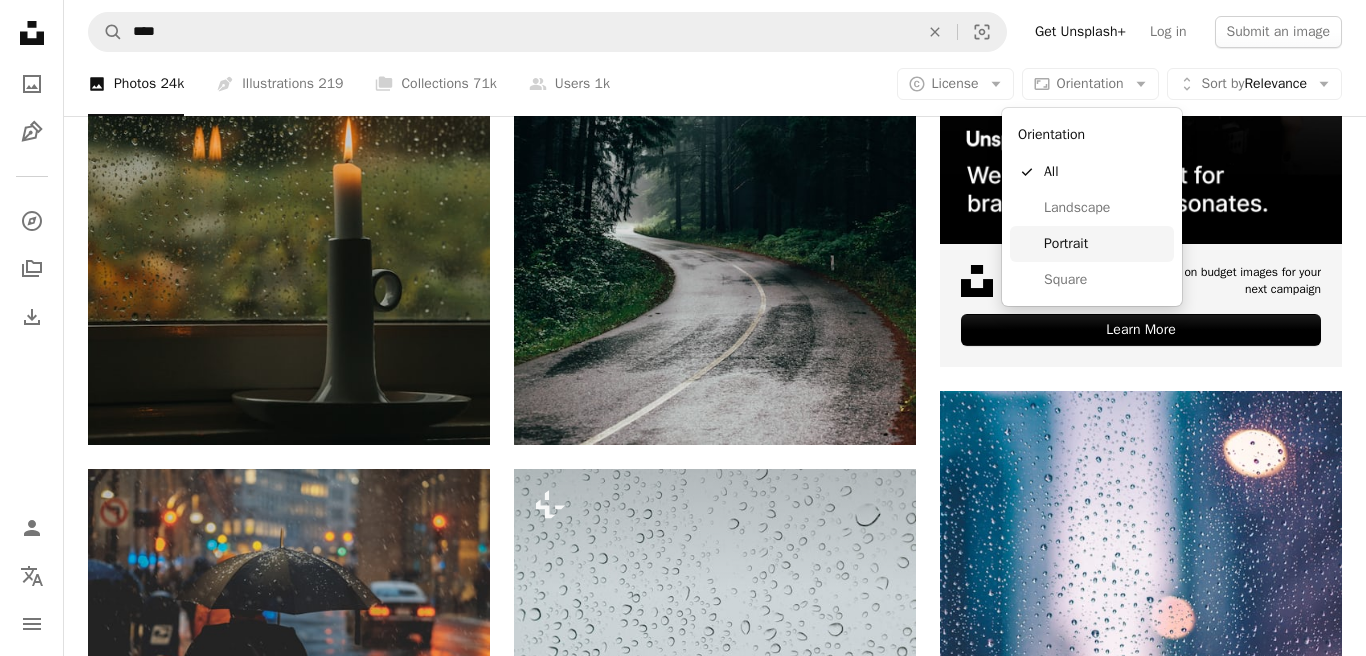 click on "Portrait" at bounding box center (1092, 244) 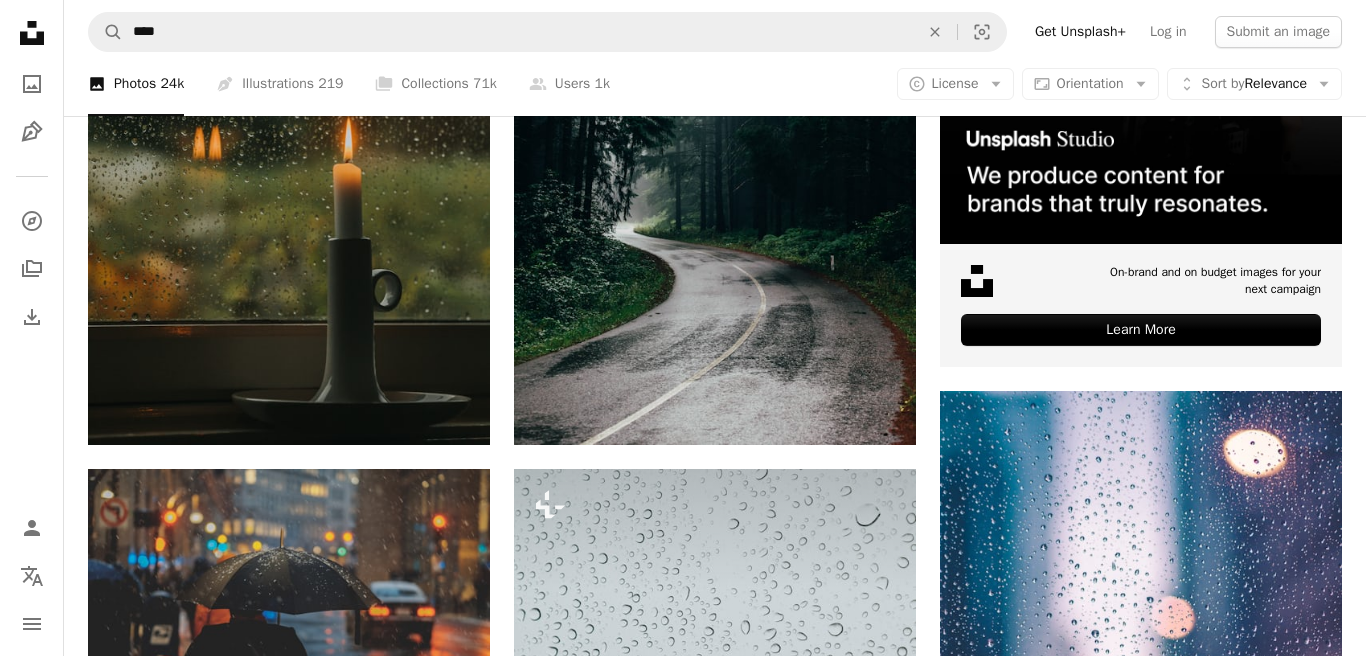 scroll, scrollTop: 0, scrollLeft: 0, axis: both 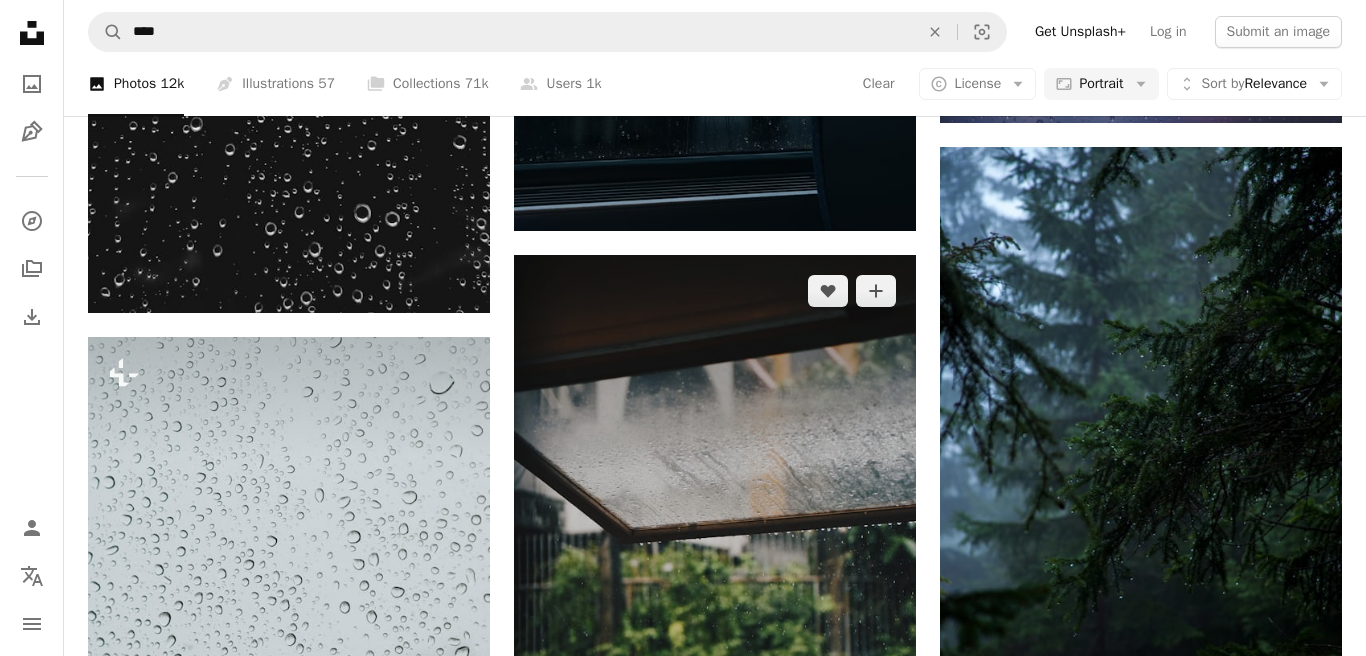 click at bounding box center [715, 556] 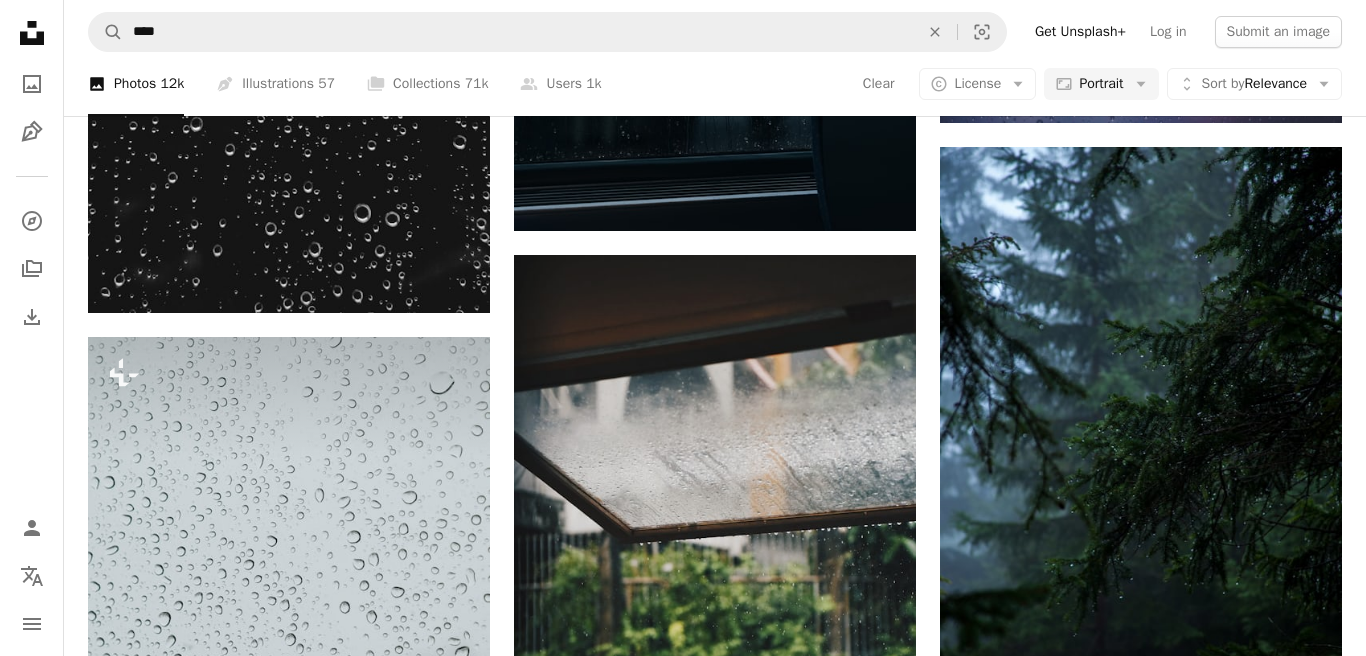 scroll, scrollTop: 1778, scrollLeft: 0, axis: vertical 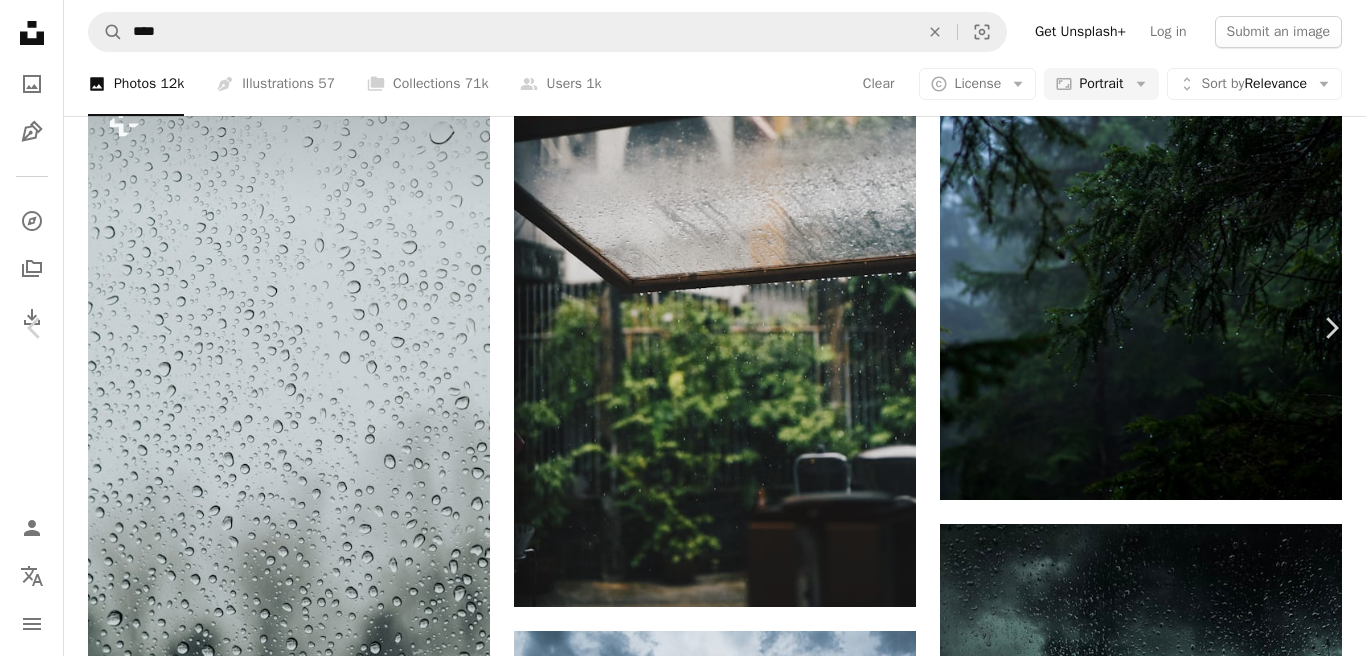 click on "An X shape" at bounding box center [20, 20] 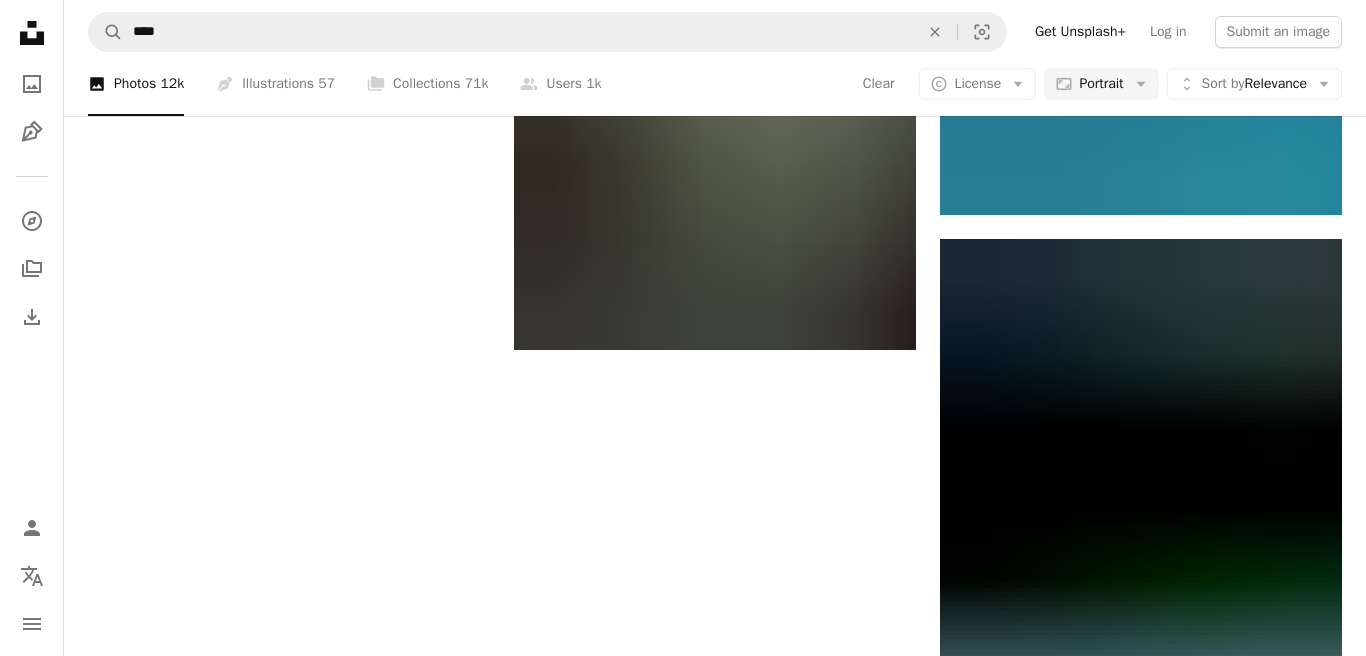 scroll, scrollTop: 4397, scrollLeft: 0, axis: vertical 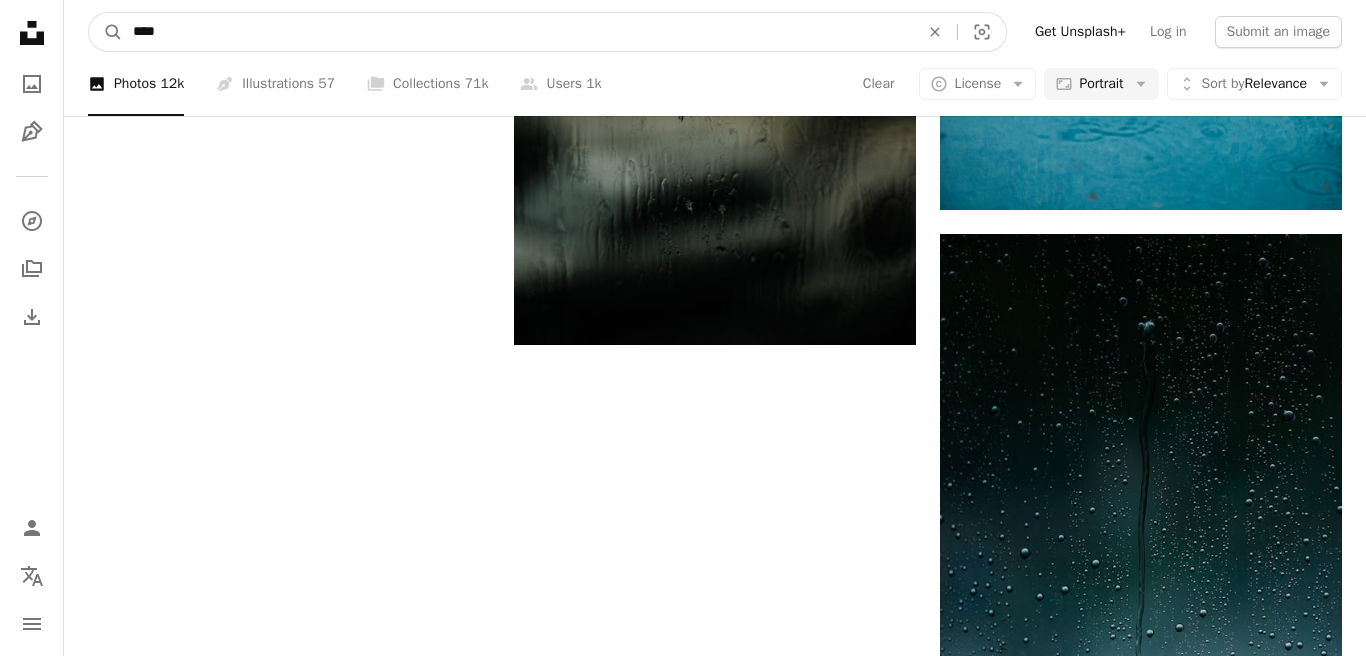 click on "****" at bounding box center (518, 32) 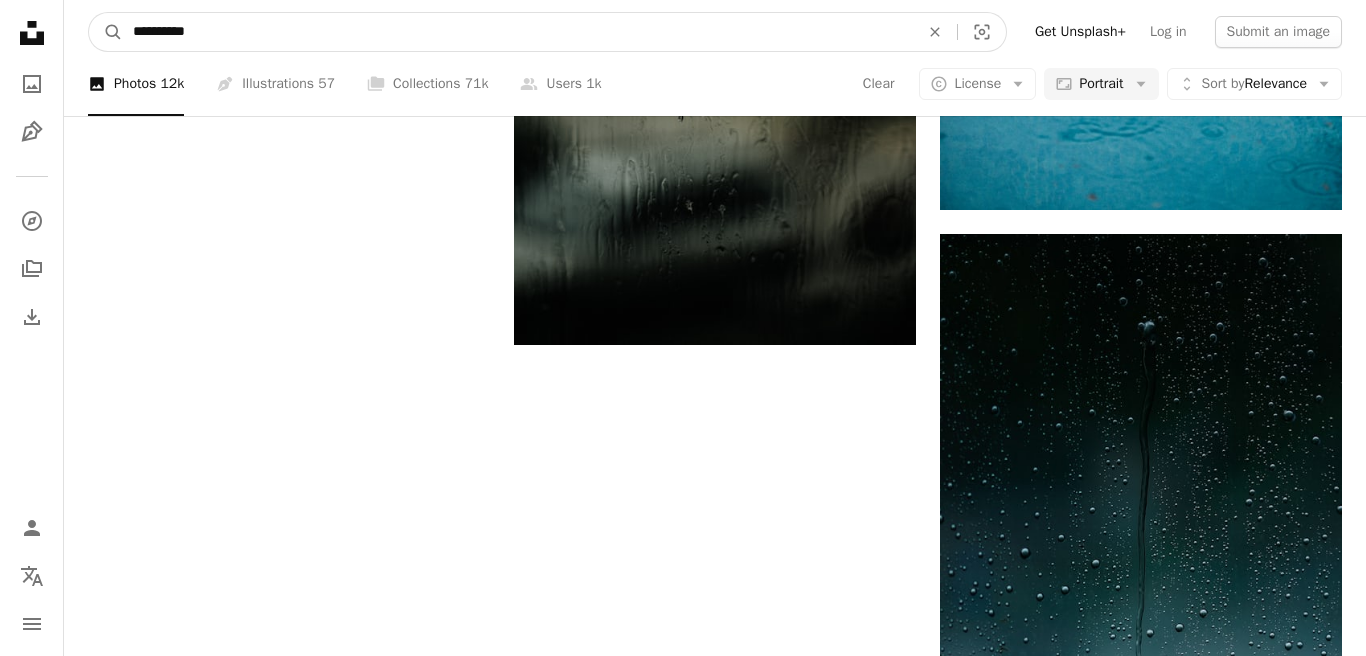 type on "**********" 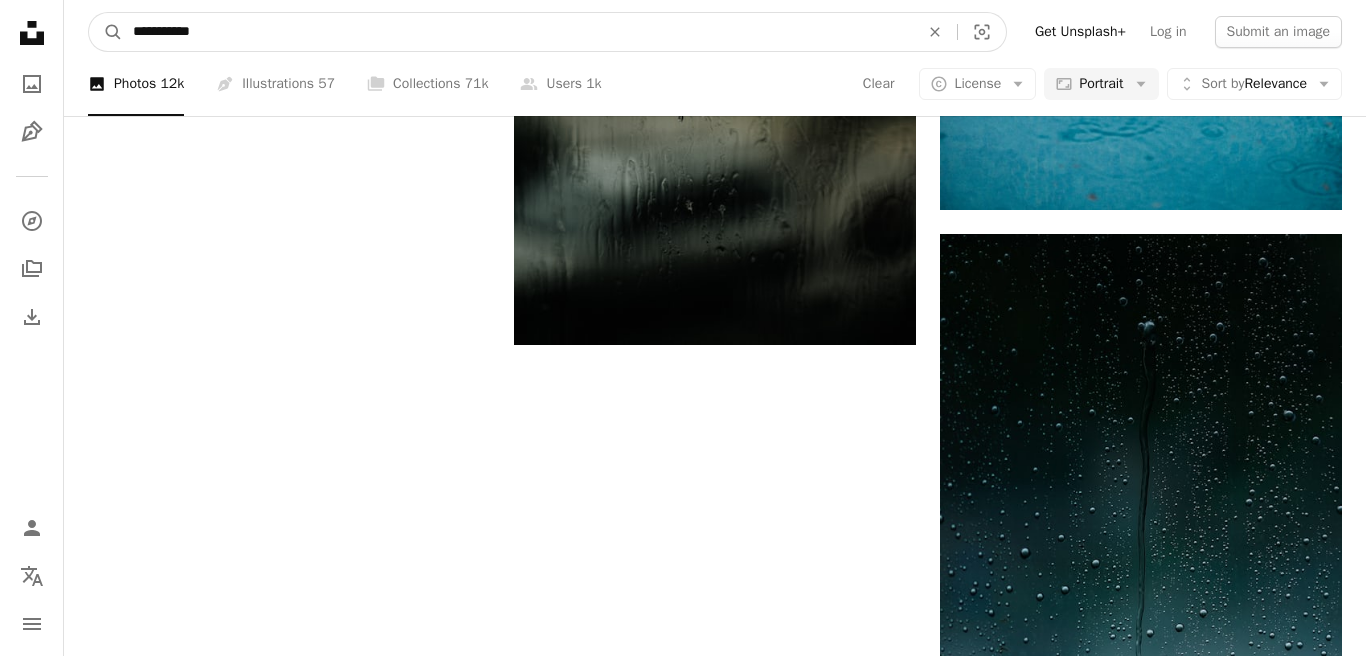 click on "A magnifying glass" at bounding box center (106, 32) 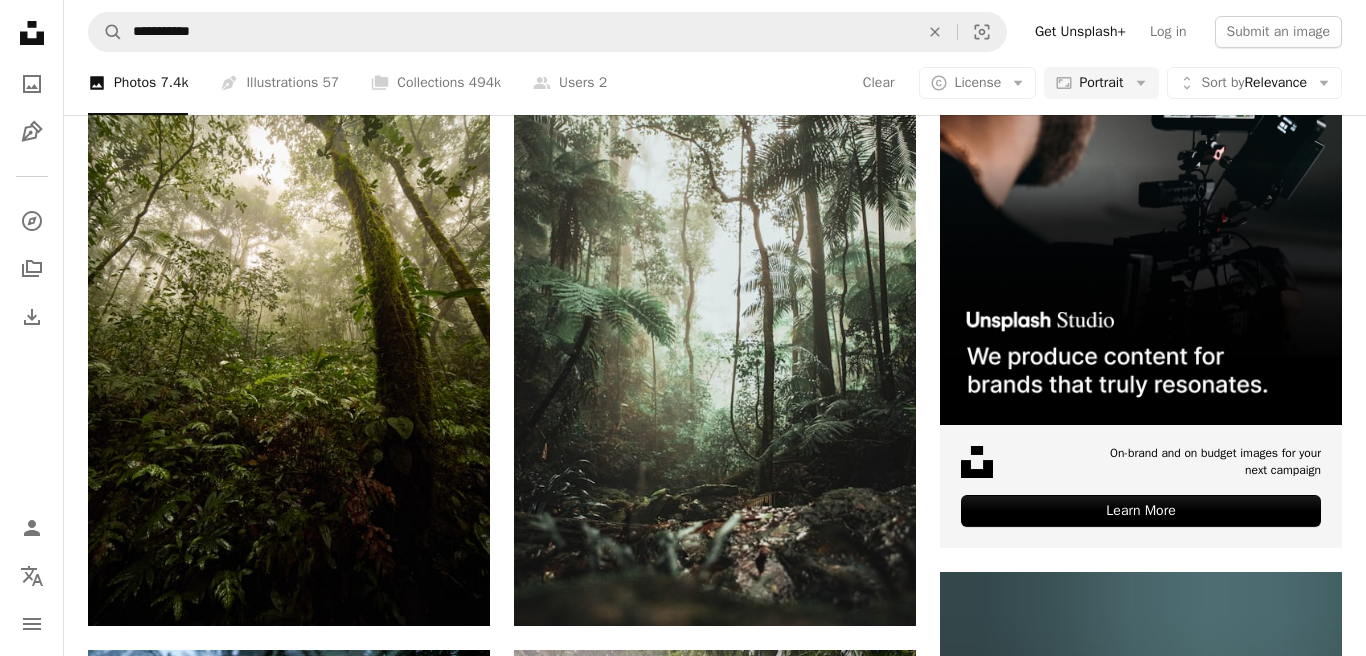 scroll, scrollTop: 0, scrollLeft: 0, axis: both 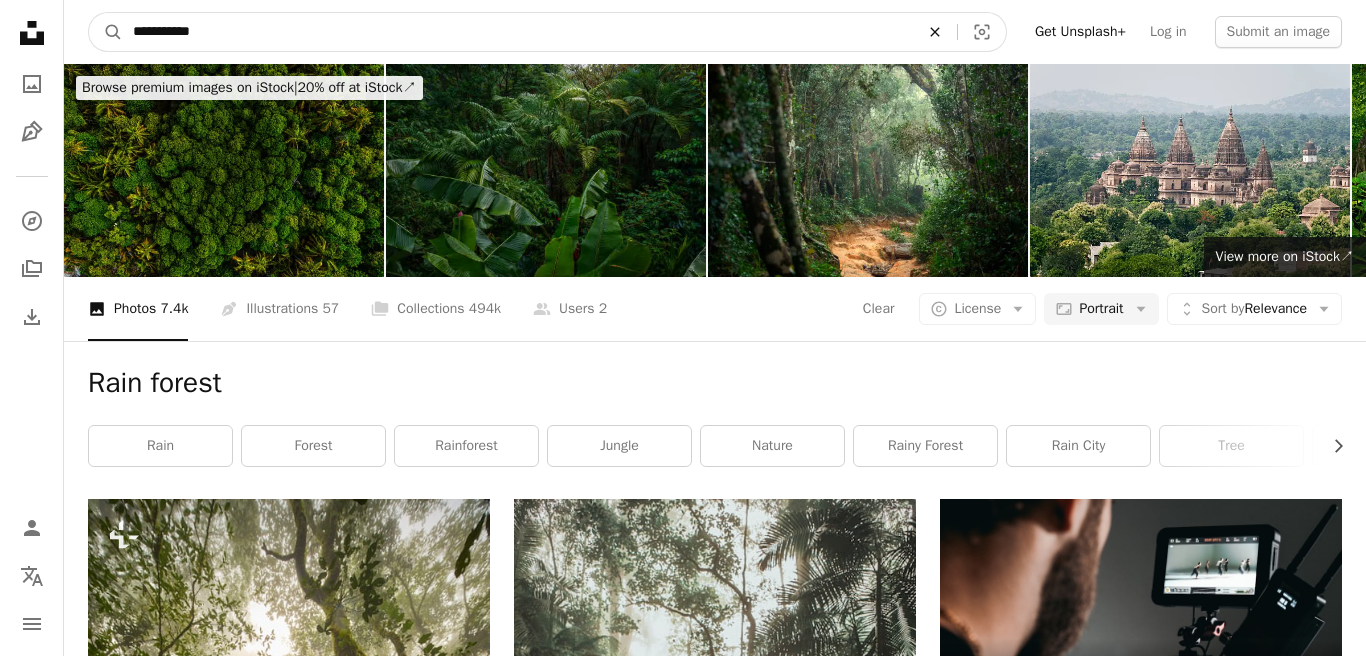 click on "An X shape" 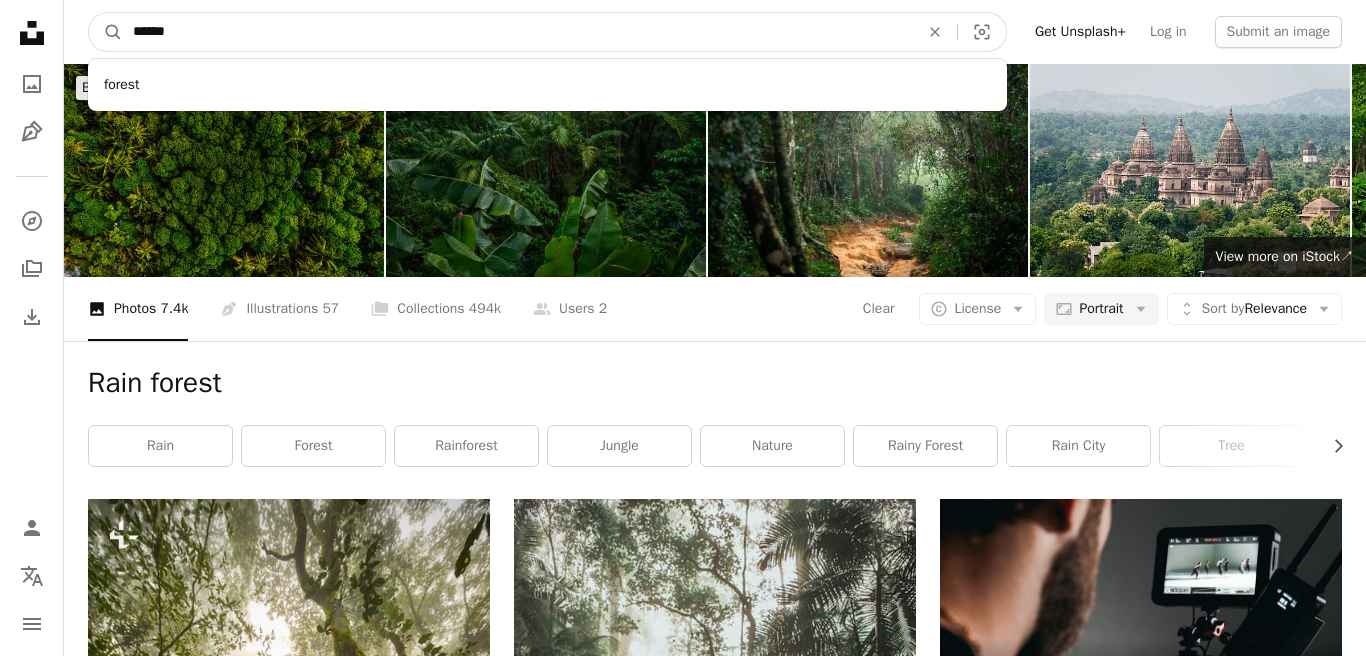 type on "******" 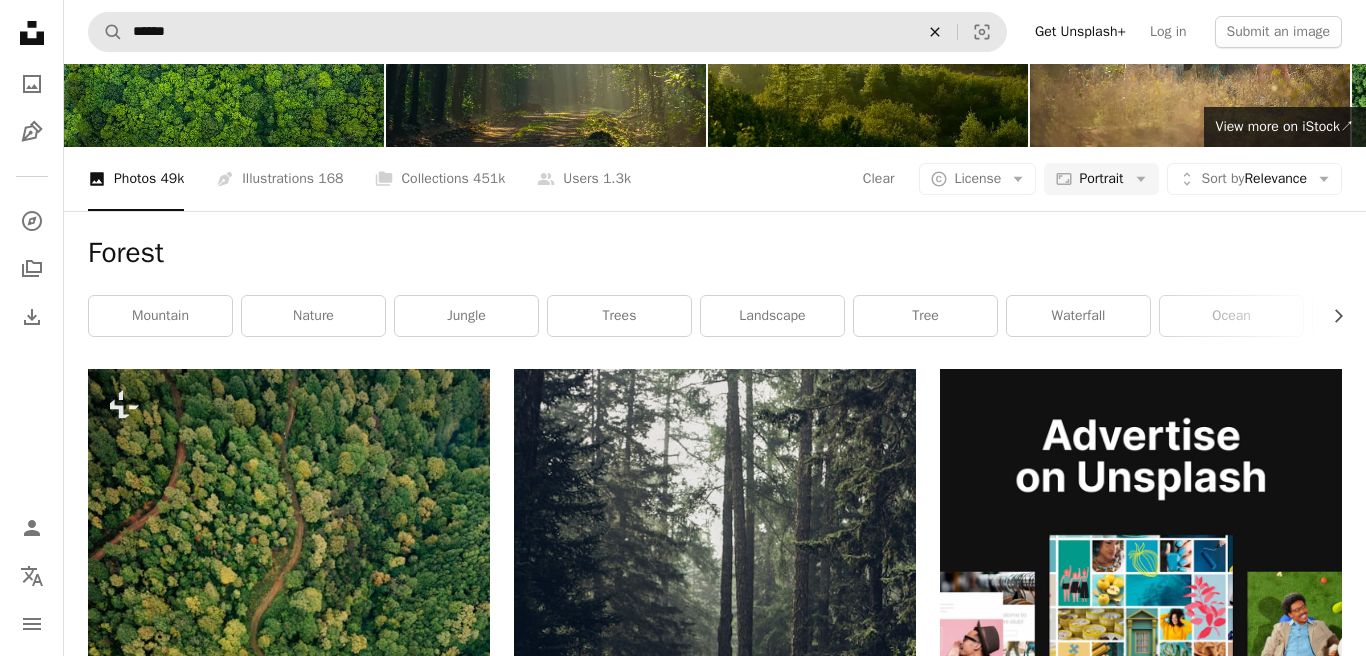 scroll, scrollTop: 128, scrollLeft: 0, axis: vertical 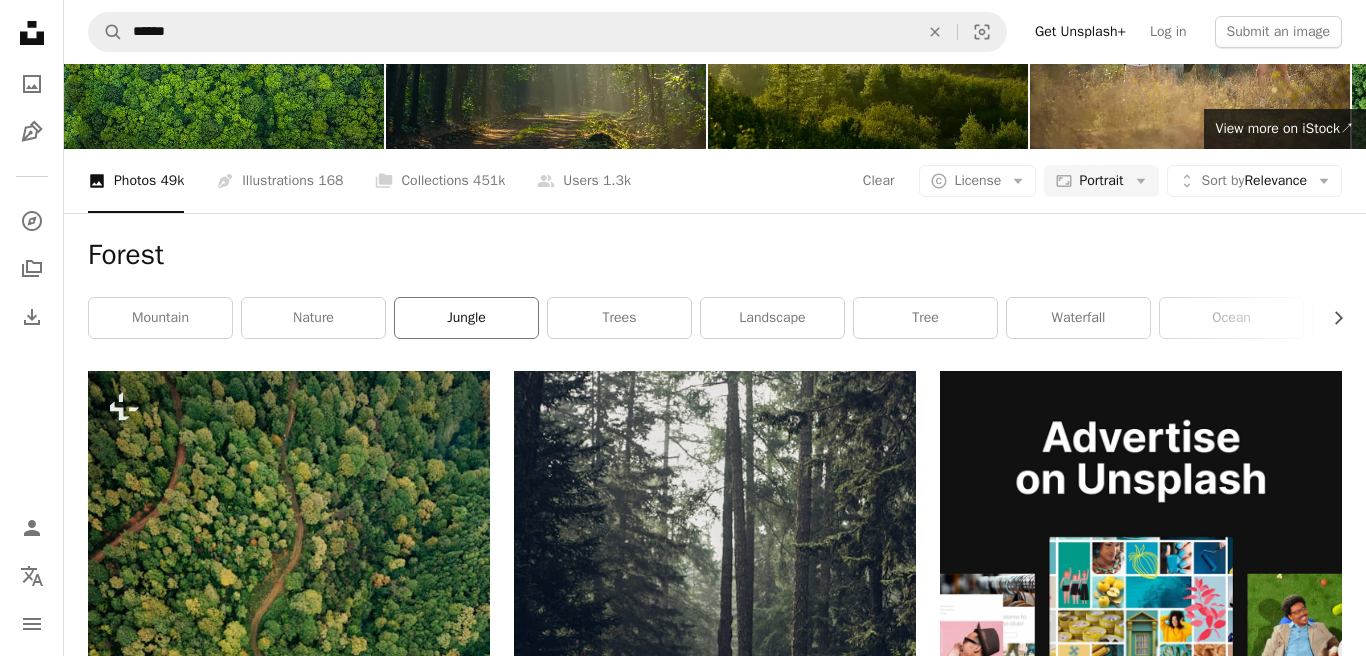 click on "jungle" at bounding box center [466, 318] 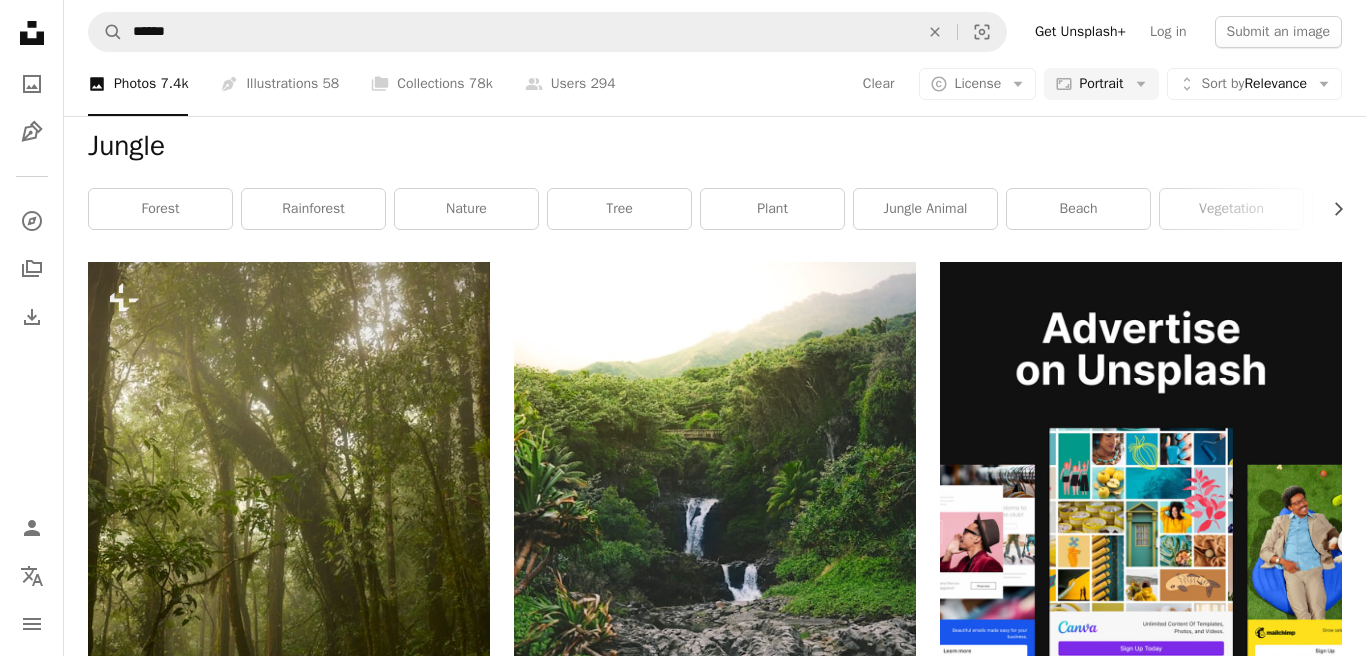 scroll, scrollTop: 0, scrollLeft: 0, axis: both 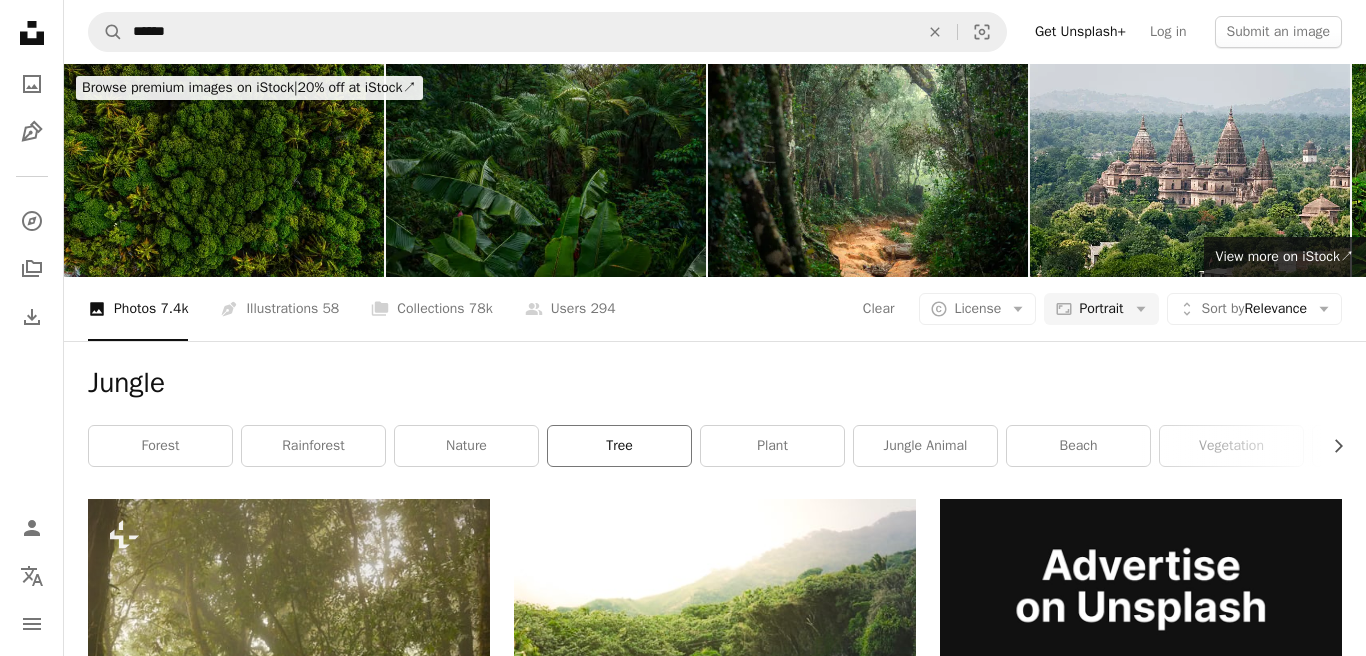 click on "tree" at bounding box center [619, 446] 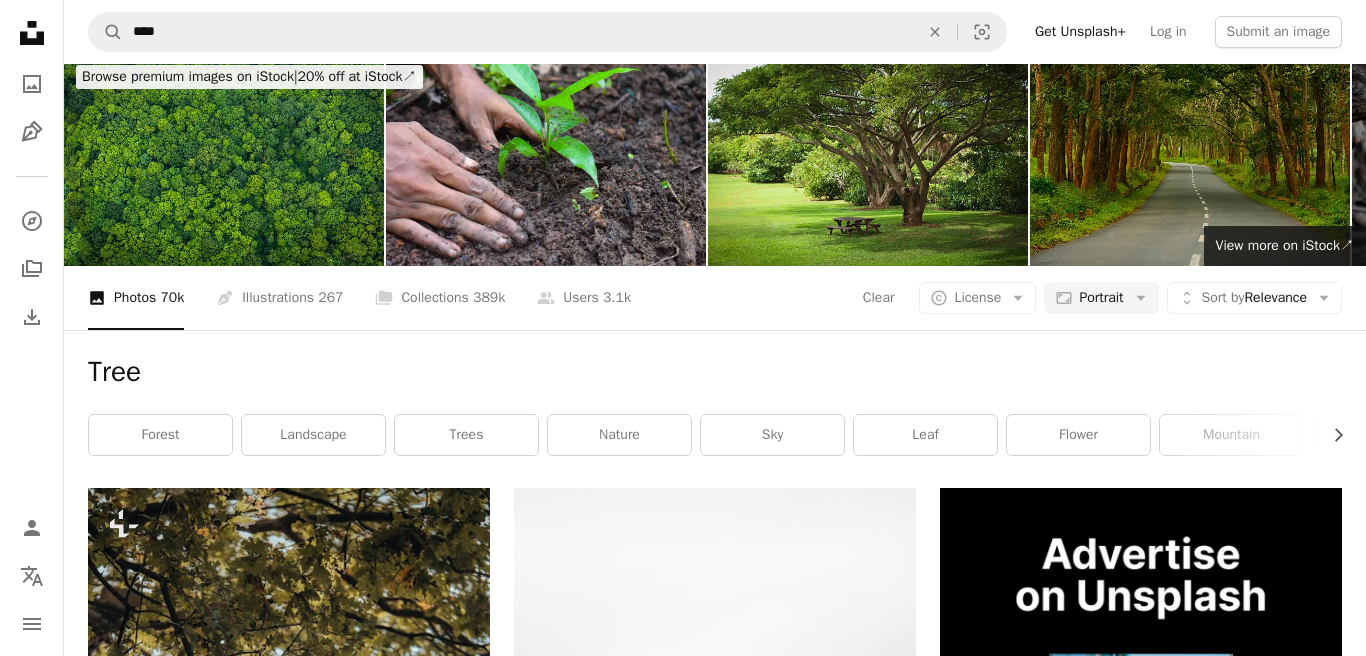 scroll, scrollTop: 0, scrollLeft: 0, axis: both 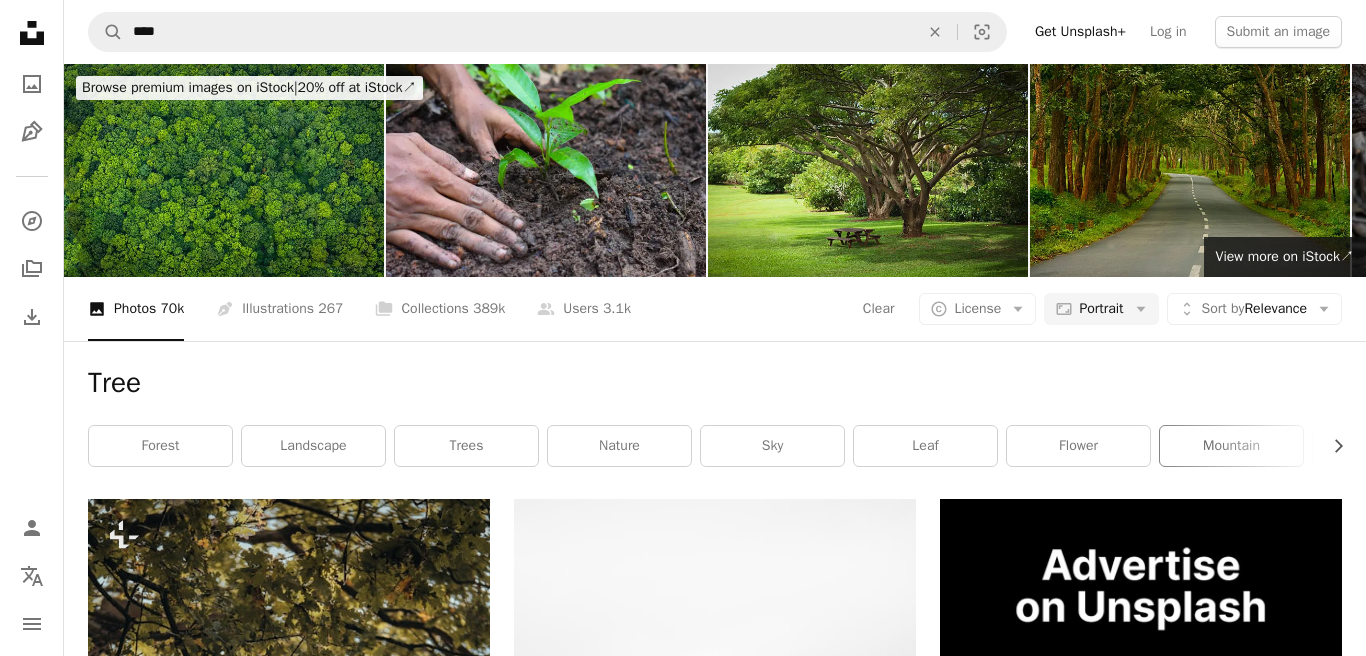 click on "mountain" at bounding box center [1231, 446] 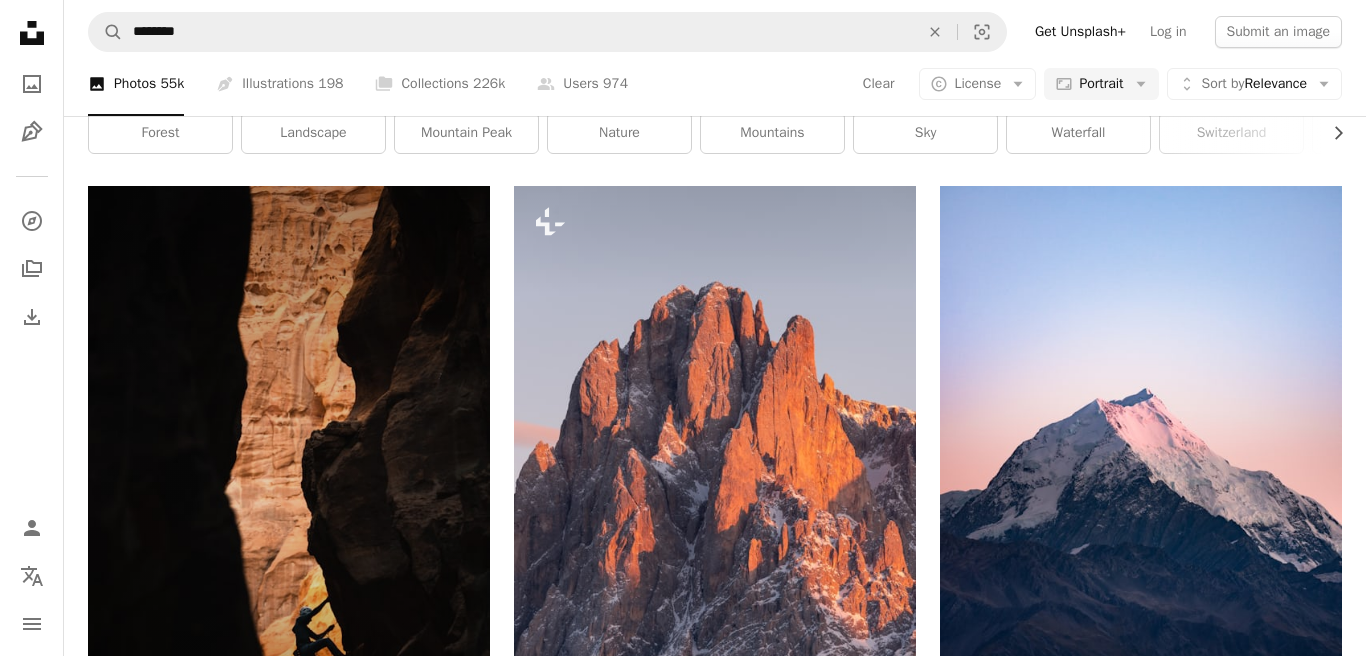 scroll, scrollTop: 0, scrollLeft: 0, axis: both 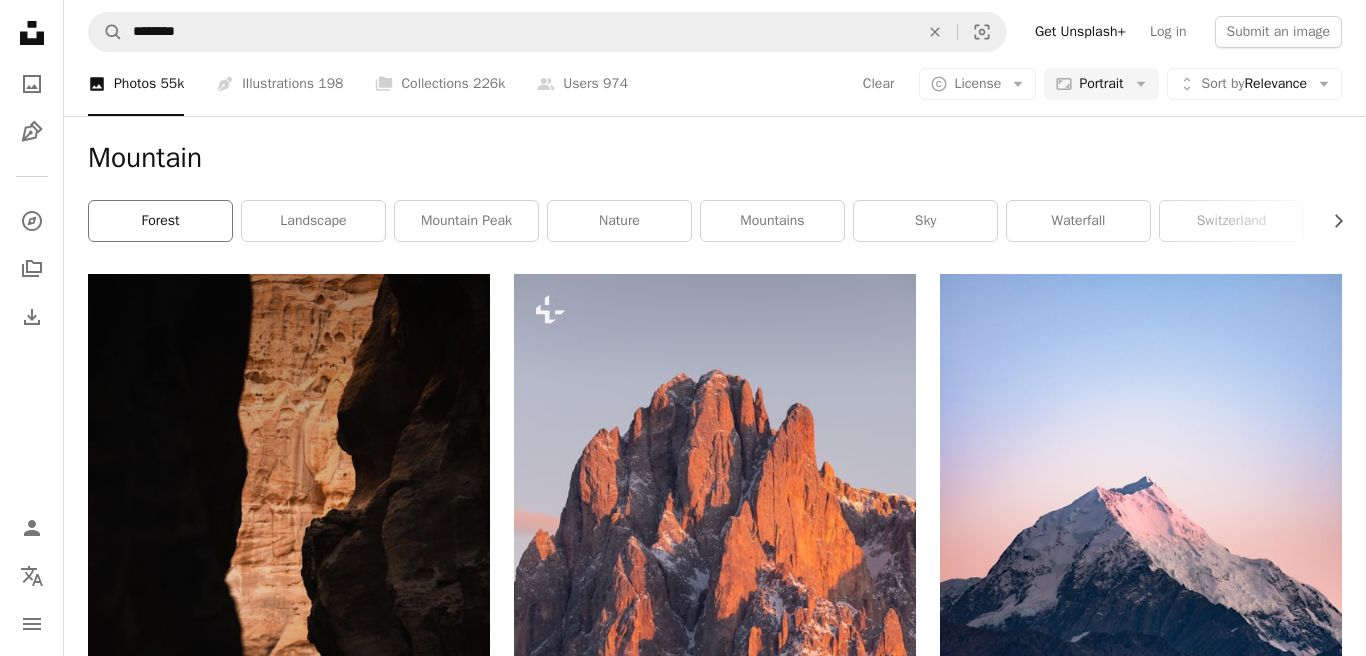 click on "forest" at bounding box center [160, 221] 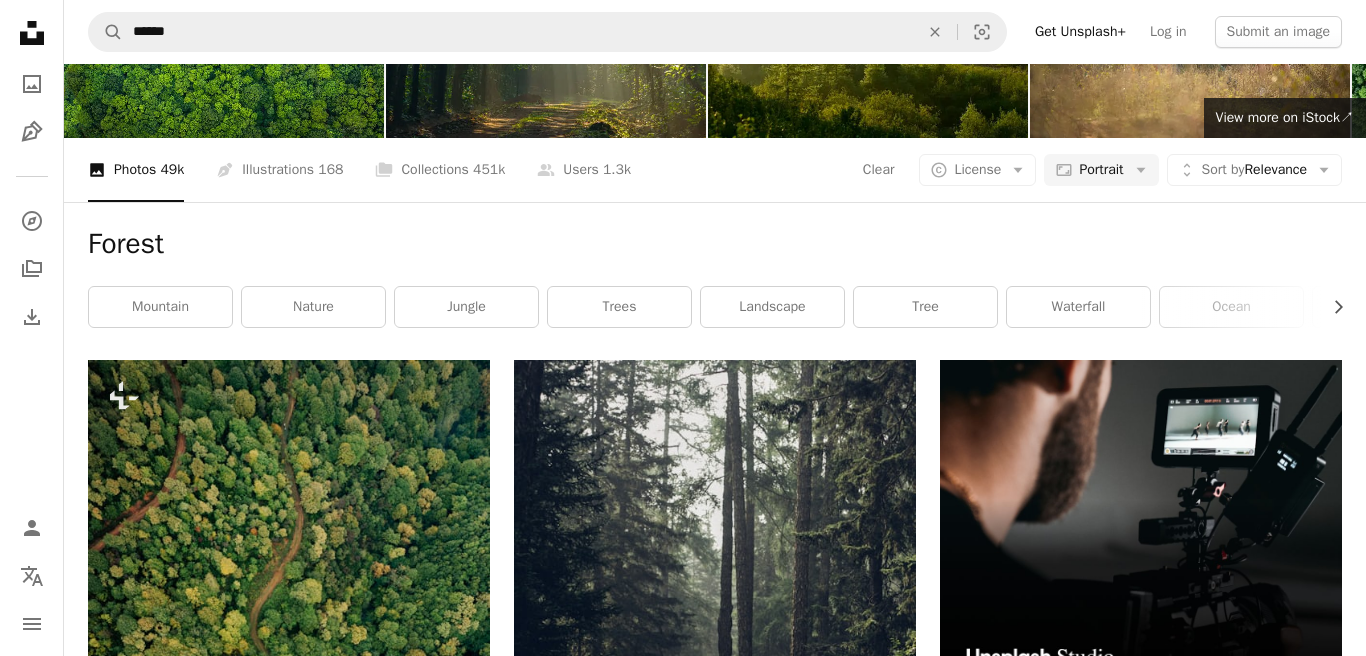 scroll, scrollTop: 0, scrollLeft: 0, axis: both 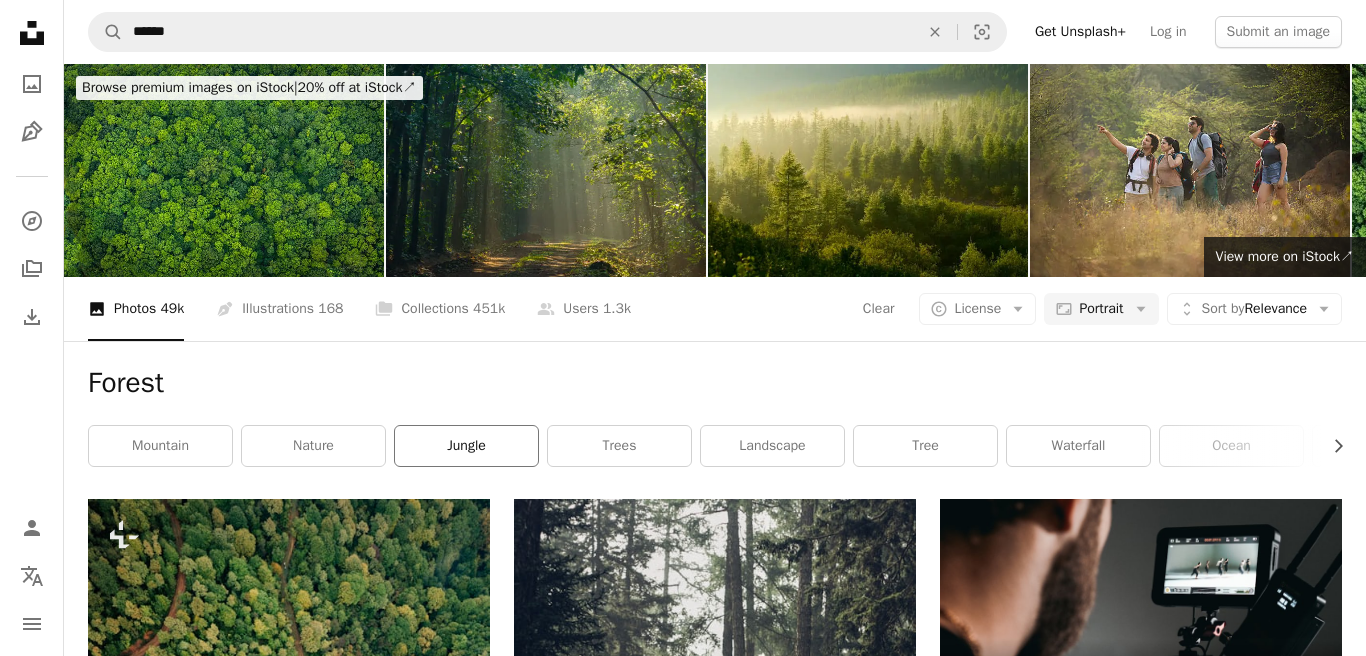 click on "jungle" at bounding box center [466, 446] 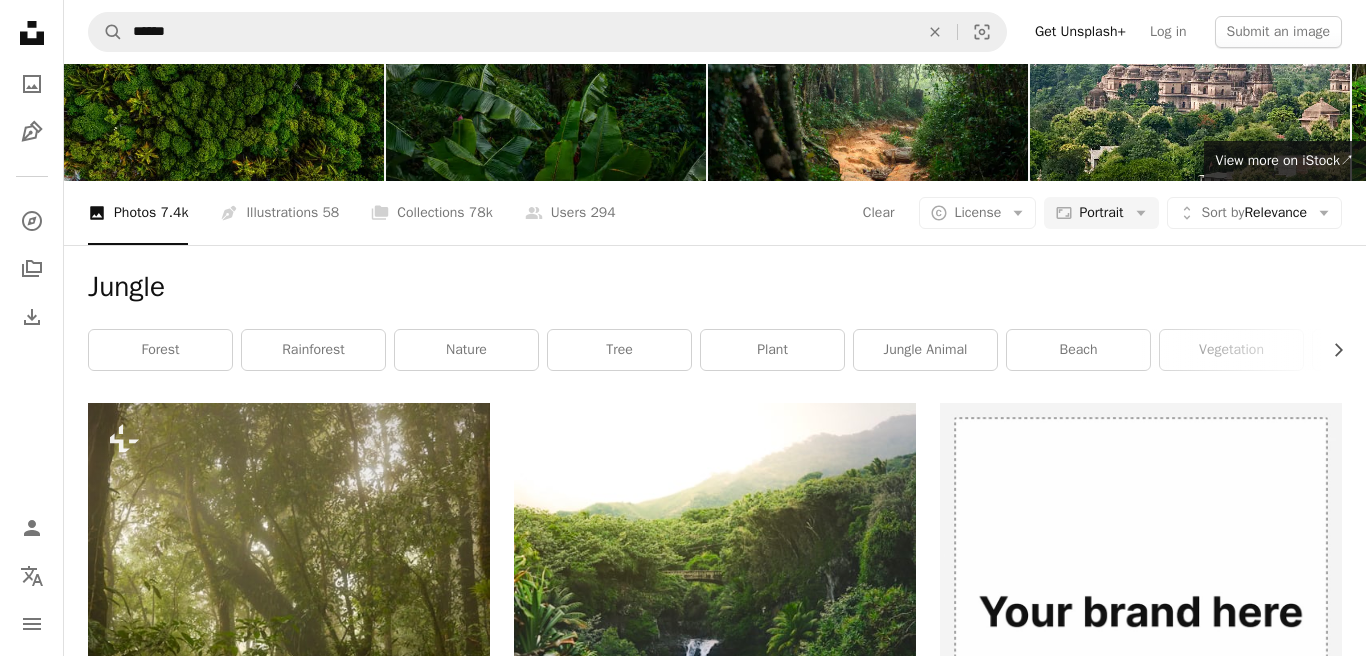 scroll, scrollTop: 0, scrollLeft: 0, axis: both 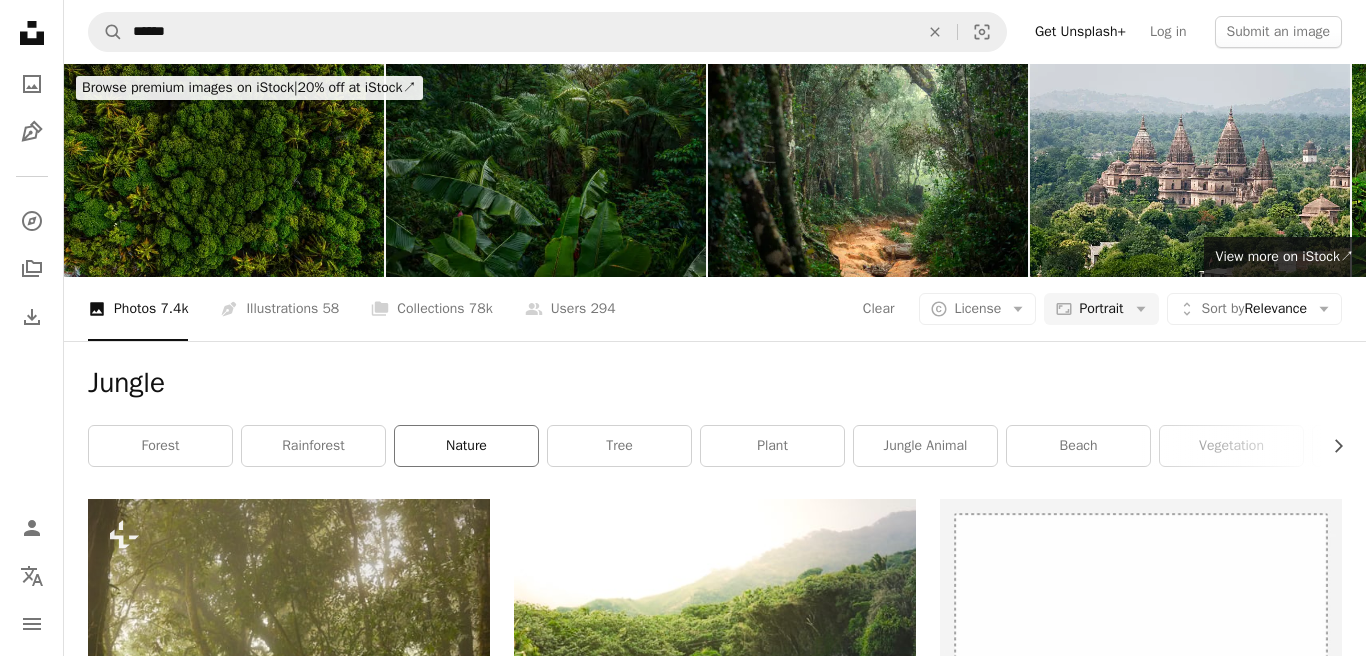 click on "nature" at bounding box center (466, 446) 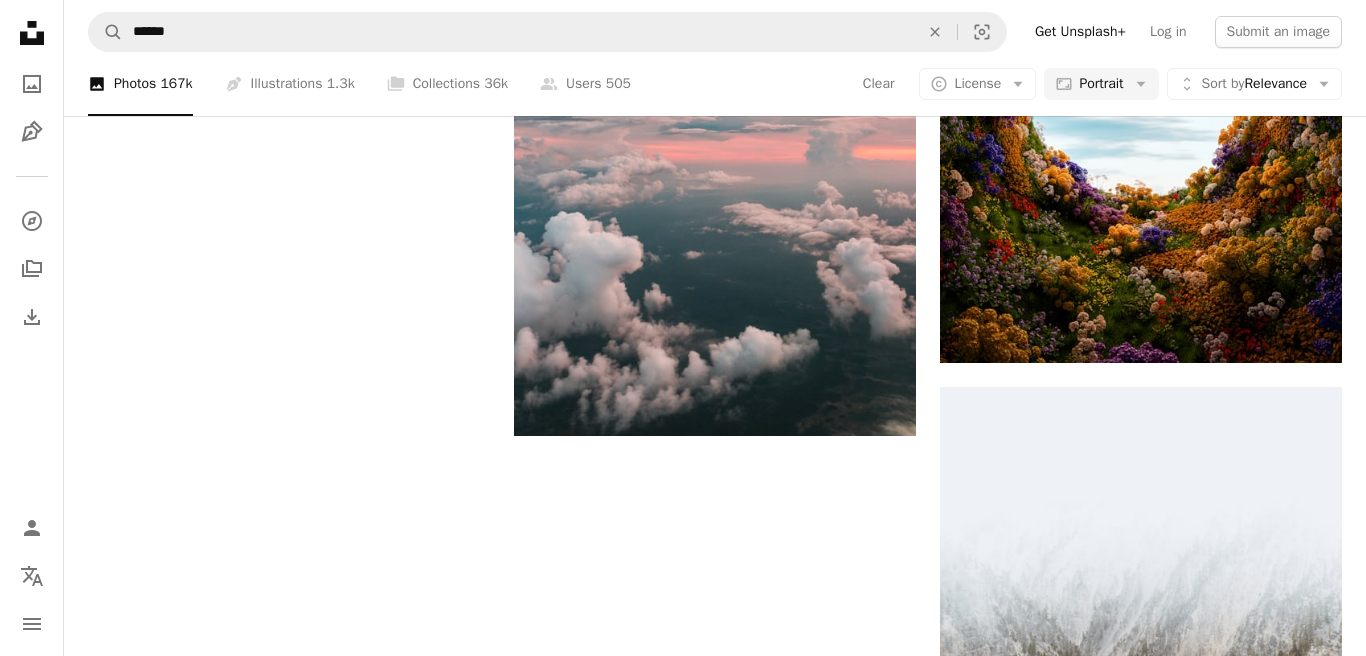 scroll, scrollTop: 4085, scrollLeft: 0, axis: vertical 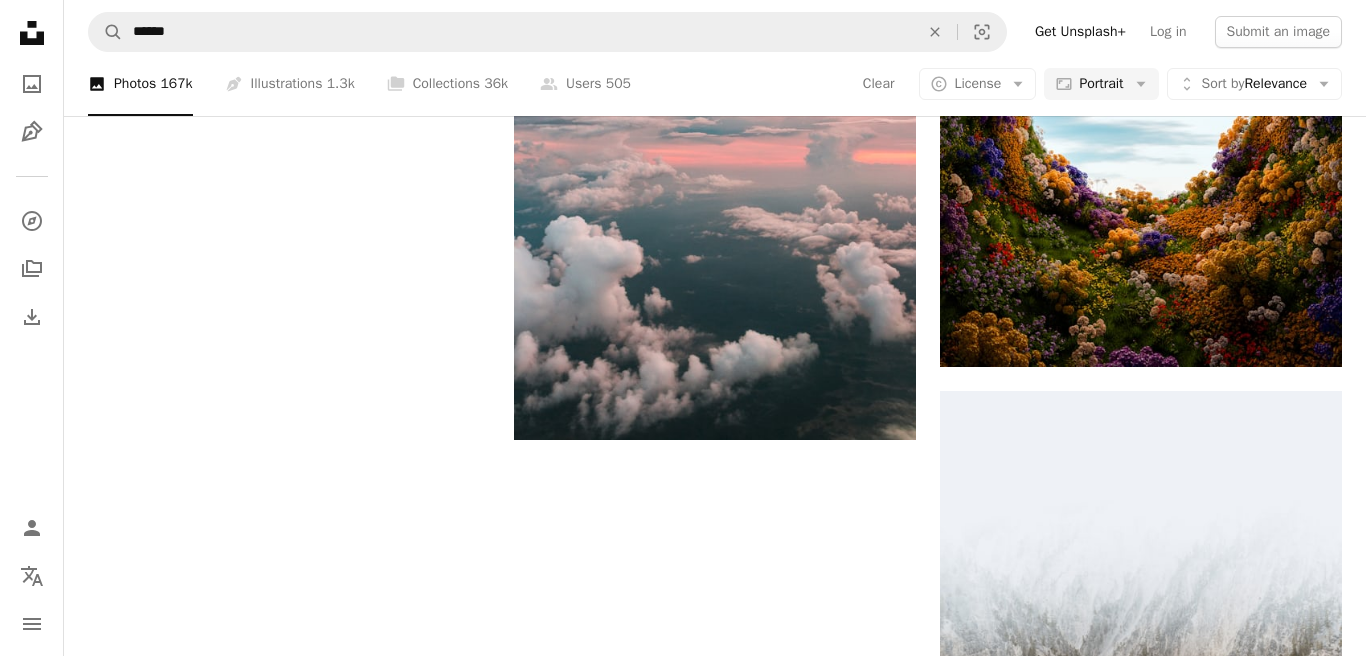 click on "Promoted A heart A plus sign NEOM Made to Change ↗ Arrow pointing down A heart A plus sign [FIRST] [LAST] Available for hire A checkmark inside of a circle Arrow pointing down Plus sign for Unsplash+ A heart A plus sign A Chosen Soul For Unsplash+ A lock Download A heart A plus sign [FIRST] [LAST] Available for hire A checkmark inside of a circle Arrow pointing down A heart A plus sign [FIRST] Available for hire A checkmark inside of a circle Arrow pointing down A heart A plus sign [FIRST] [LAST] Available for hire A checkmark inside of a circle Arrow pointing down Plus sign for Unsplash+ A heart A plus sign [FIRST] [LAST] For Unsplash+ A lock Download Plus sign for Unsplash+ A heart A plus sign [FIRST] [LAST] For Unsplash+ A lock Download A heart A plus sign [FIRST] [LAST] Available for hire A checkmark inside of a circle Arrow pointing down A heart A plus sign [FIRST] [LAST] Arrow pointing down Plus sign for Unsplash+ A heart A plus sign [FIRST] For Unsplash+ A lock Download A heart" at bounding box center (715, -1409) 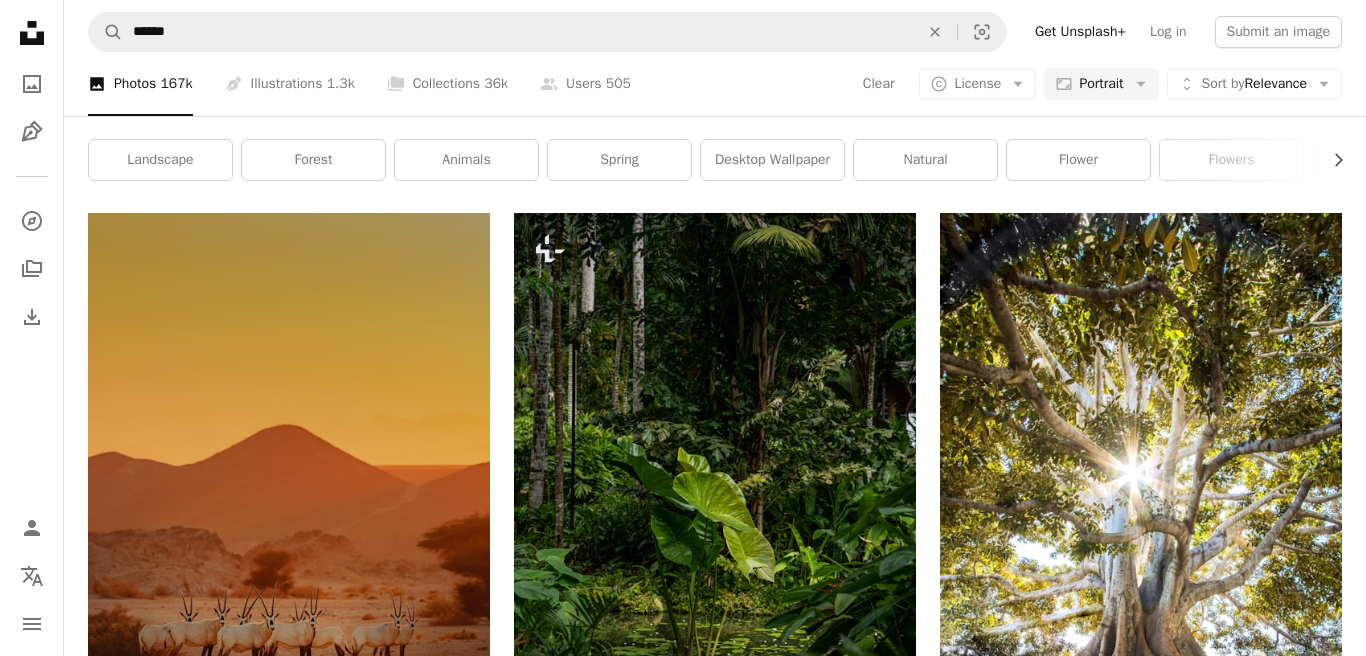 scroll, scrollTop: 0, scrollLeft: 0, axis: both 